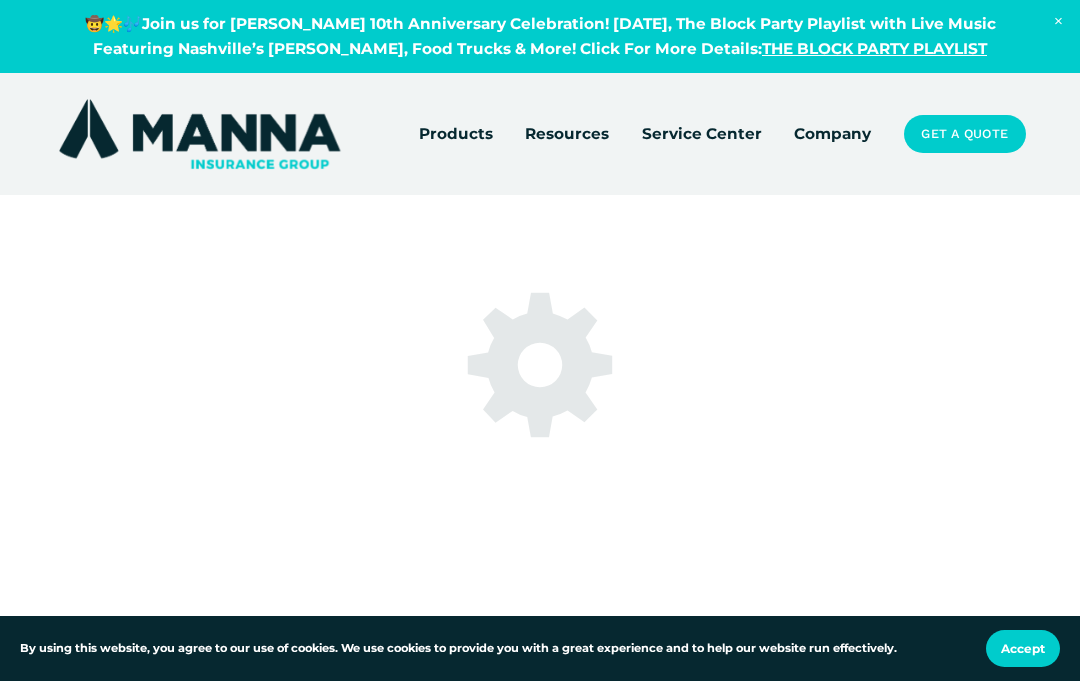 scroll, scrollTop: 0, scrollLeft: 0, axis: both 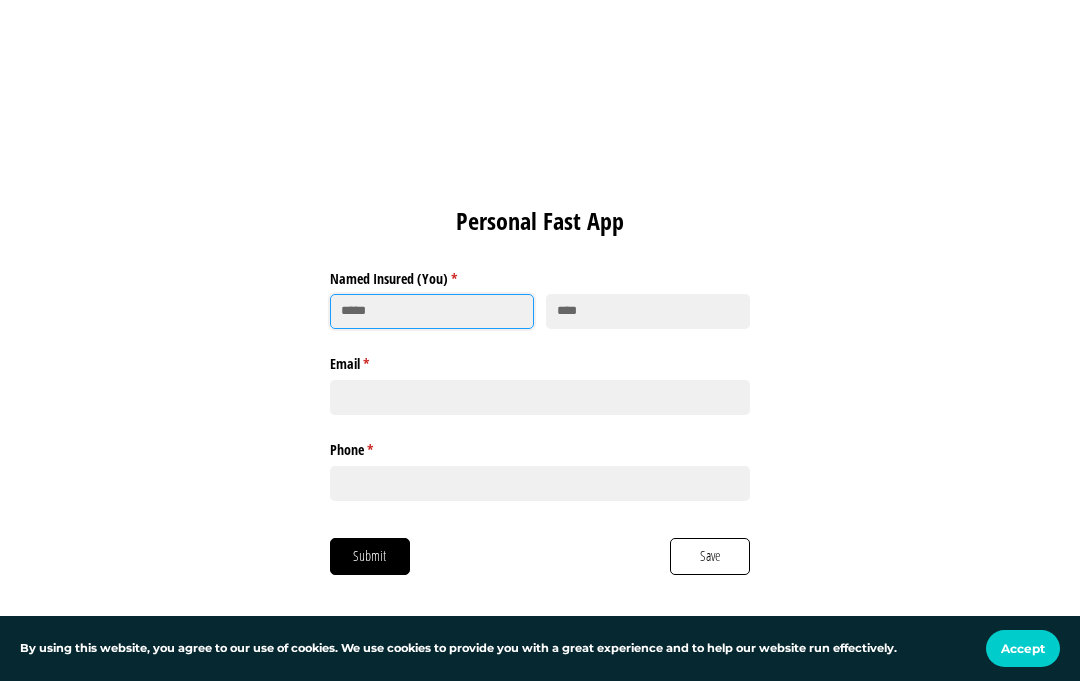 click 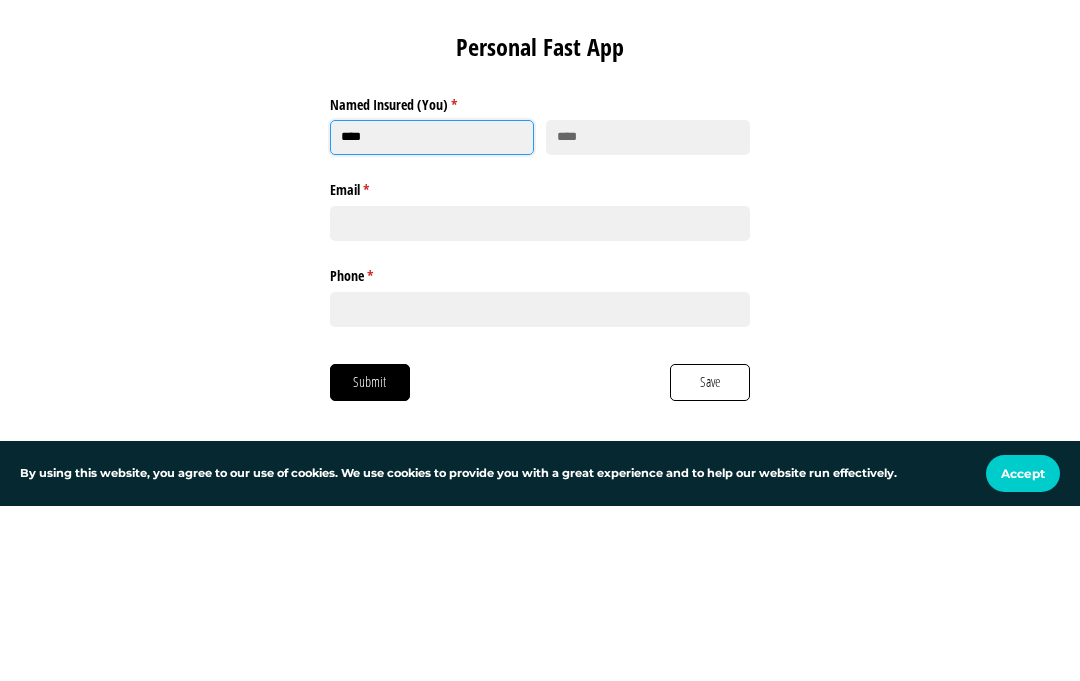 type on "****" 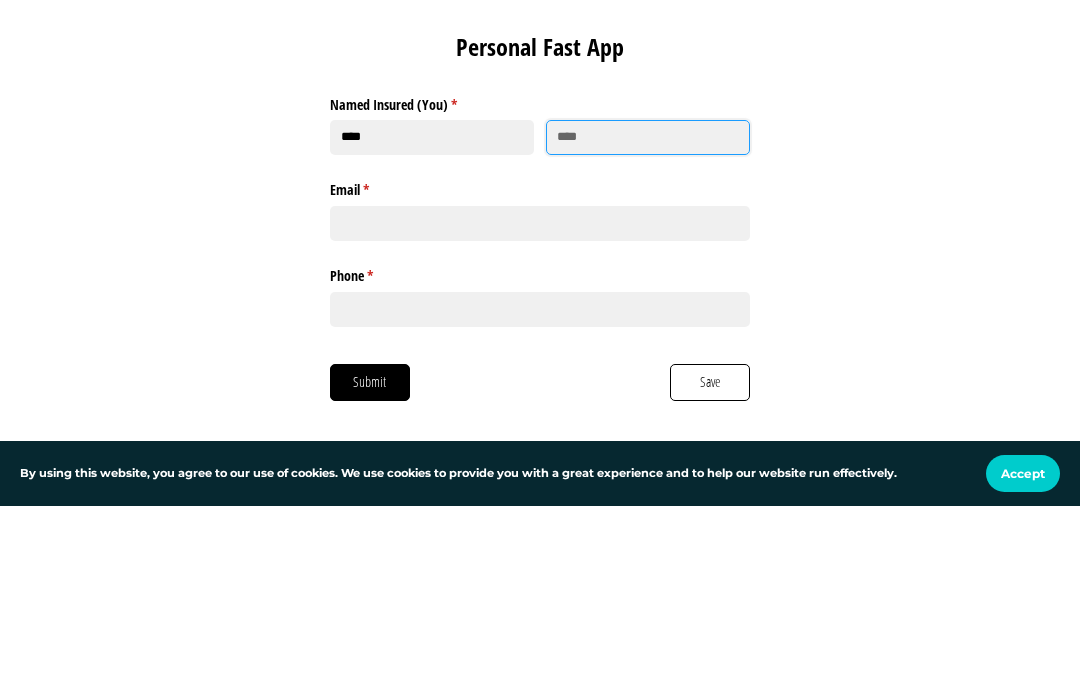 click 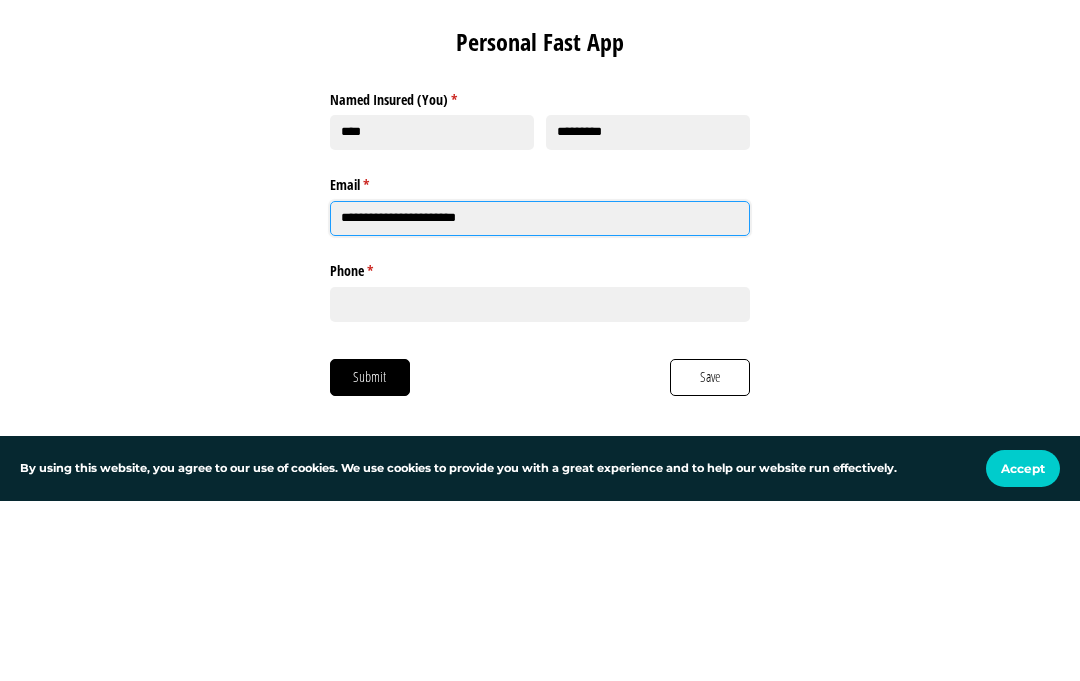 type on "**********" 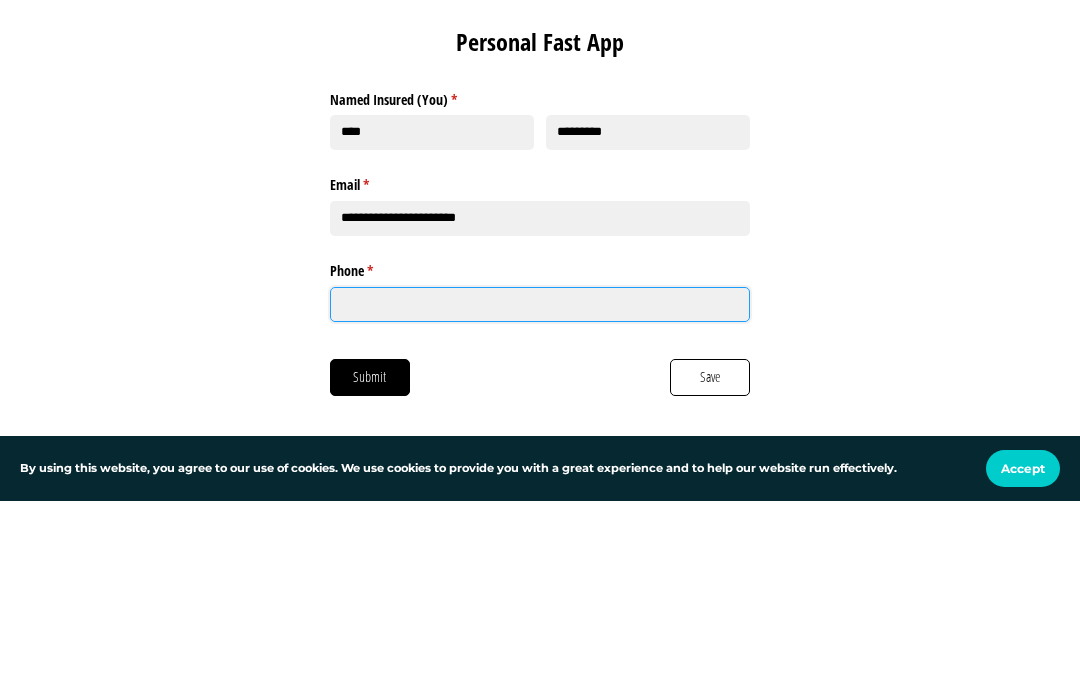click on "Phone *   (required)" 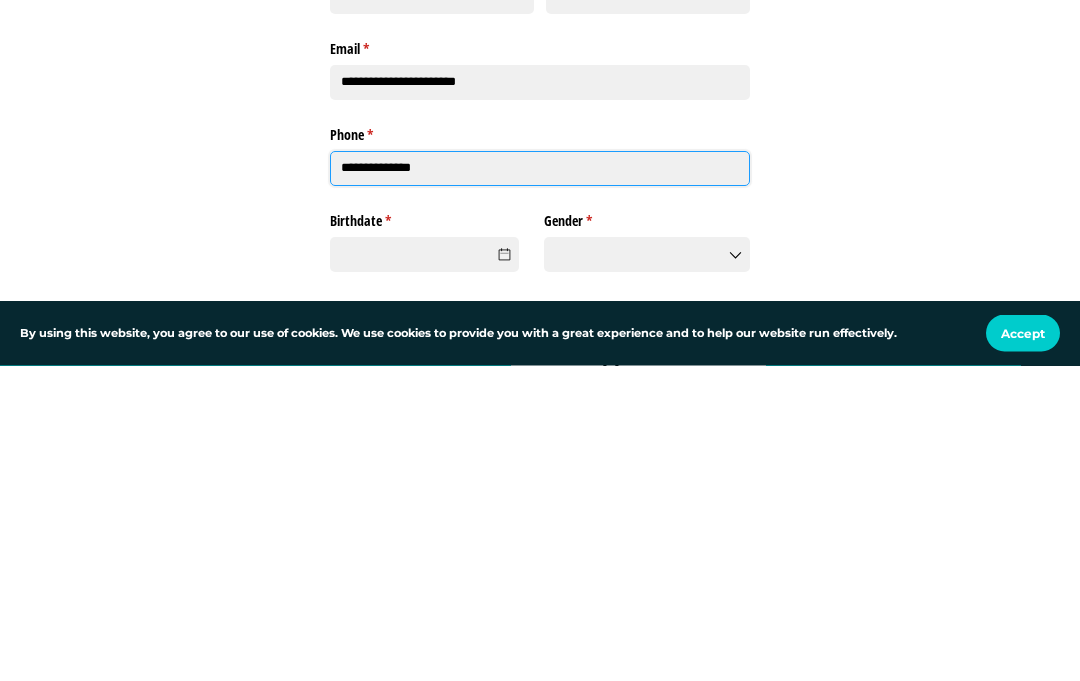 type on "**********" 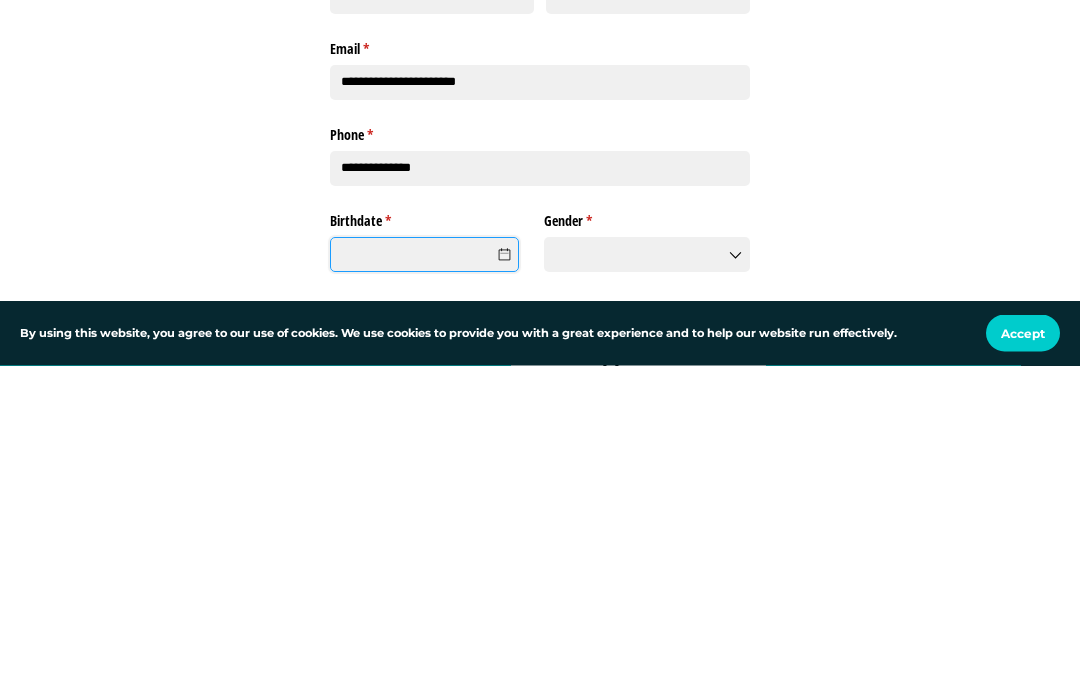 click on "Birthdate *   (required)" 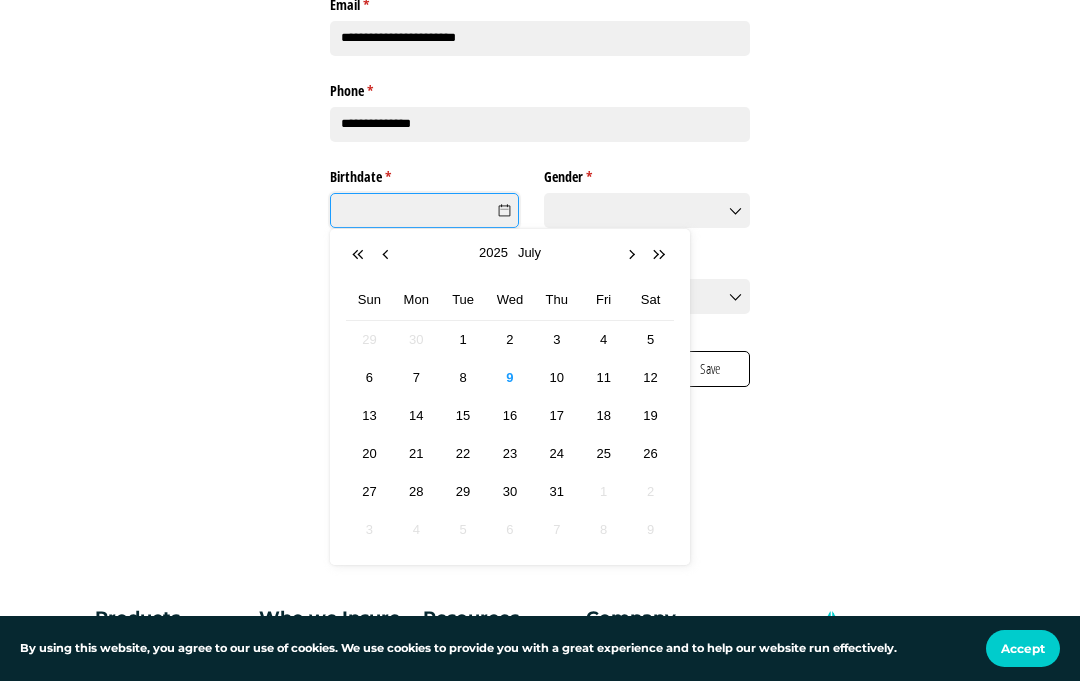 scroll, scrollTop: 448, scrollLeft: 0, axis: vertical 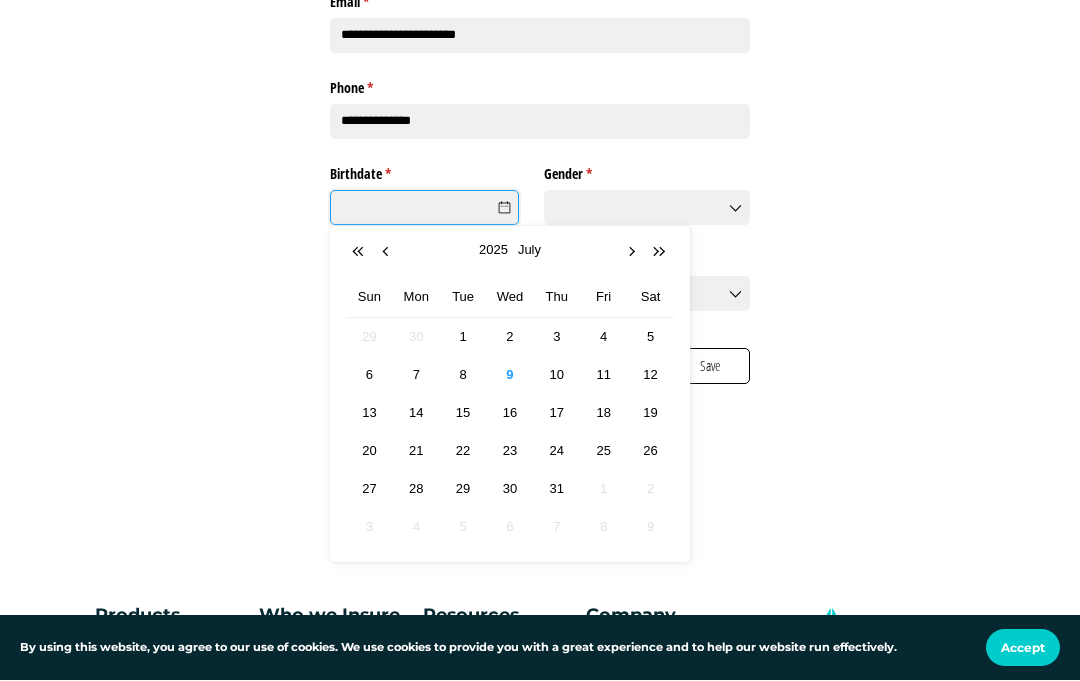 click on "2025" at bounding box center (493, 251) 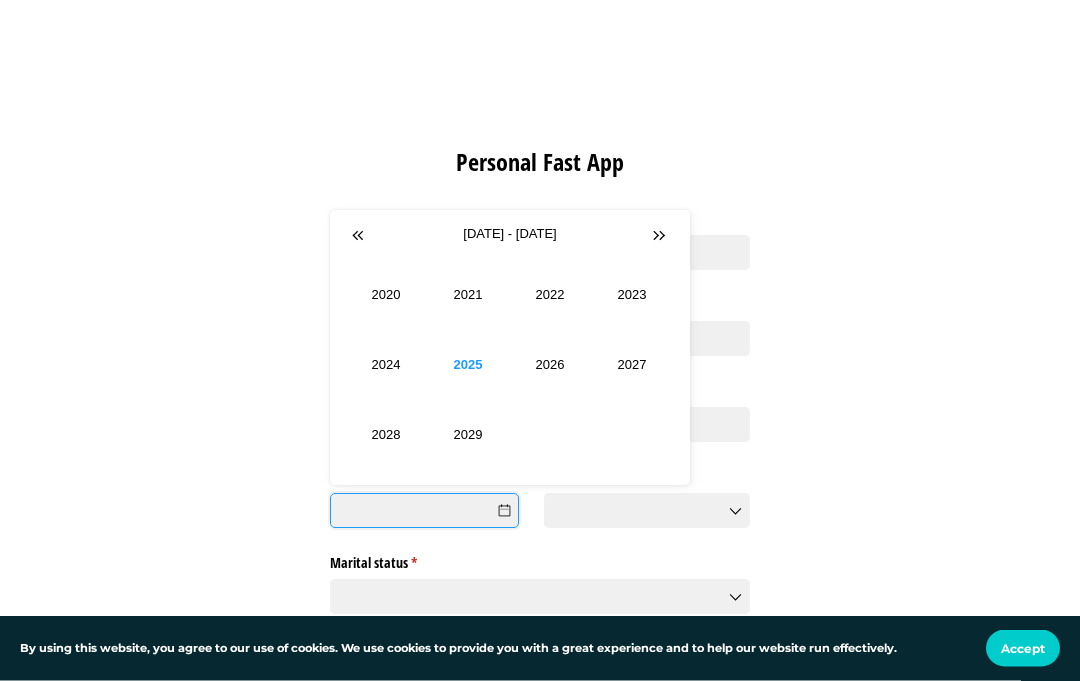 scroll, scrollTop: 167, scrollLeft: 0, axis: vertical 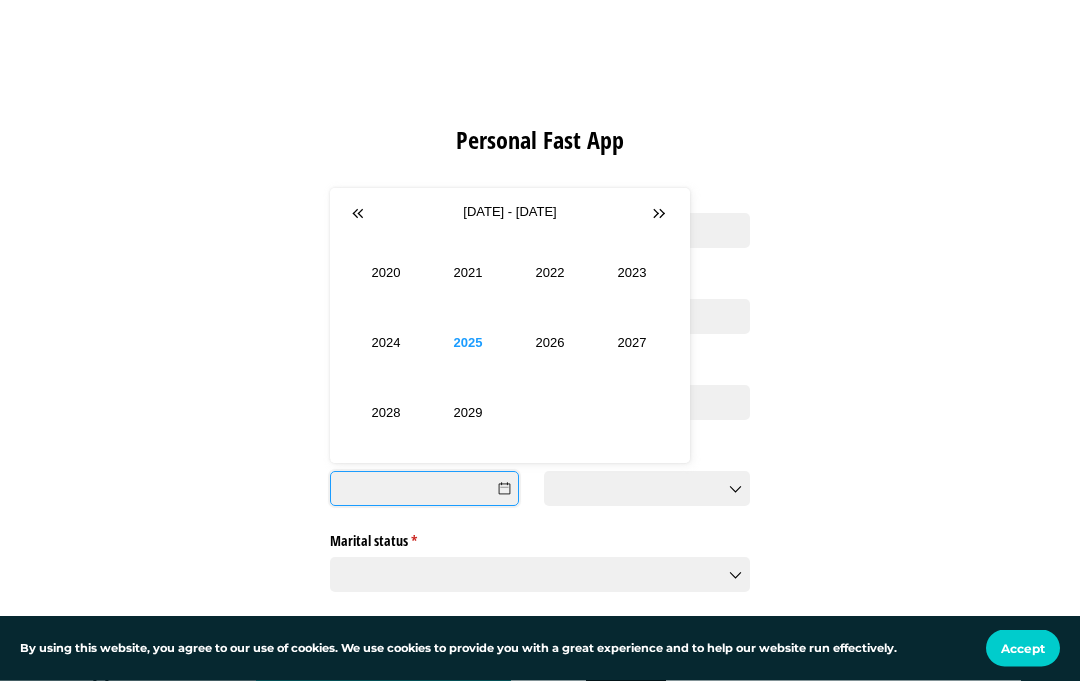 click on "[DATE] - [DATE] Sun Mon Tue Wed Thu Fri Sat
29
30
1
2
3
4
5
6
7
8
9
10
11
12
13
14
15
16
17
18
19
20
21
22
23
24
25
26
27
28
29
30
31
1
2
3
4
5
6
7
[DATE] 2021 2022 2023 2024 2025" at bounding box center [510, 332] 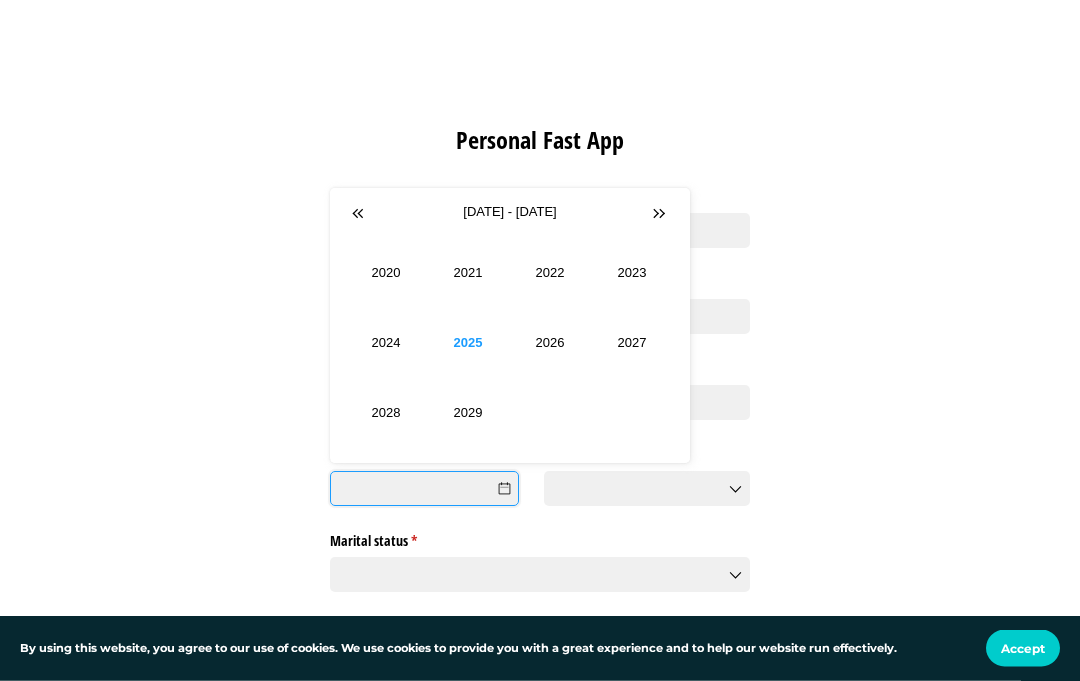 click on "[DATE] - [DATE]" at bounding box center [510, 213] 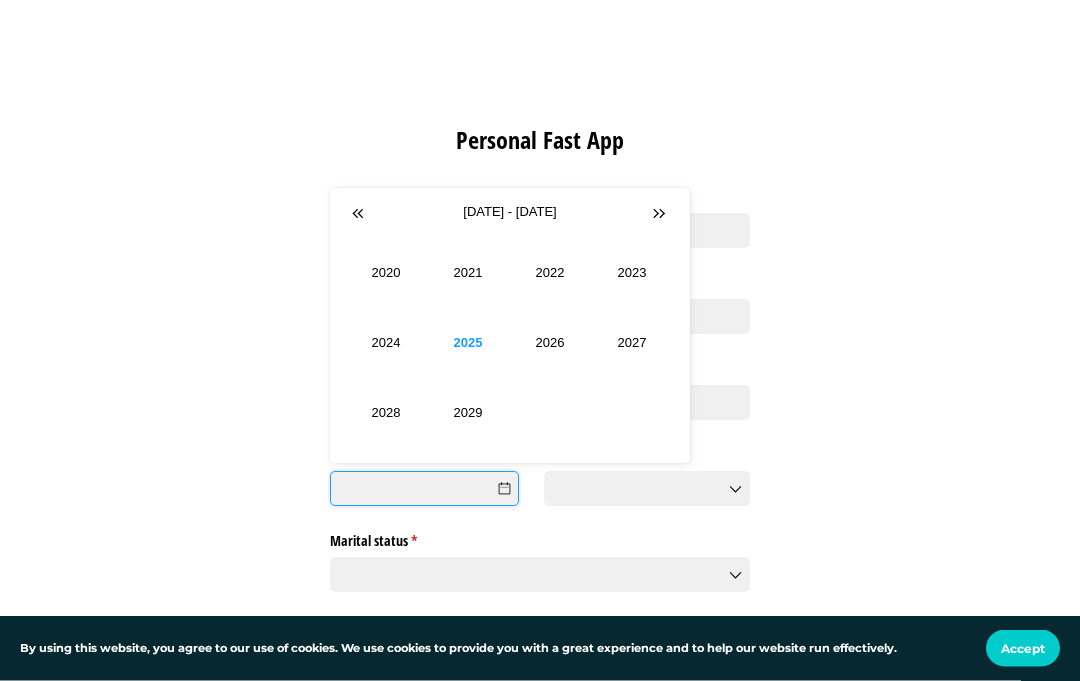 click at bounding box center [660, 215] 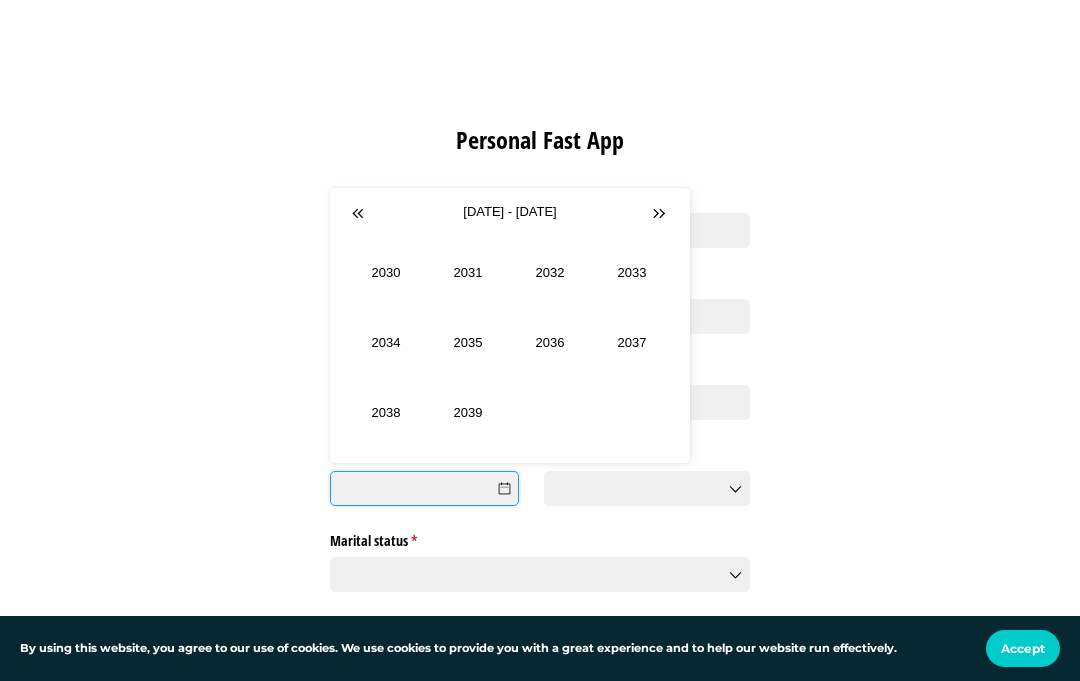 click at bounding box center (360, 214) 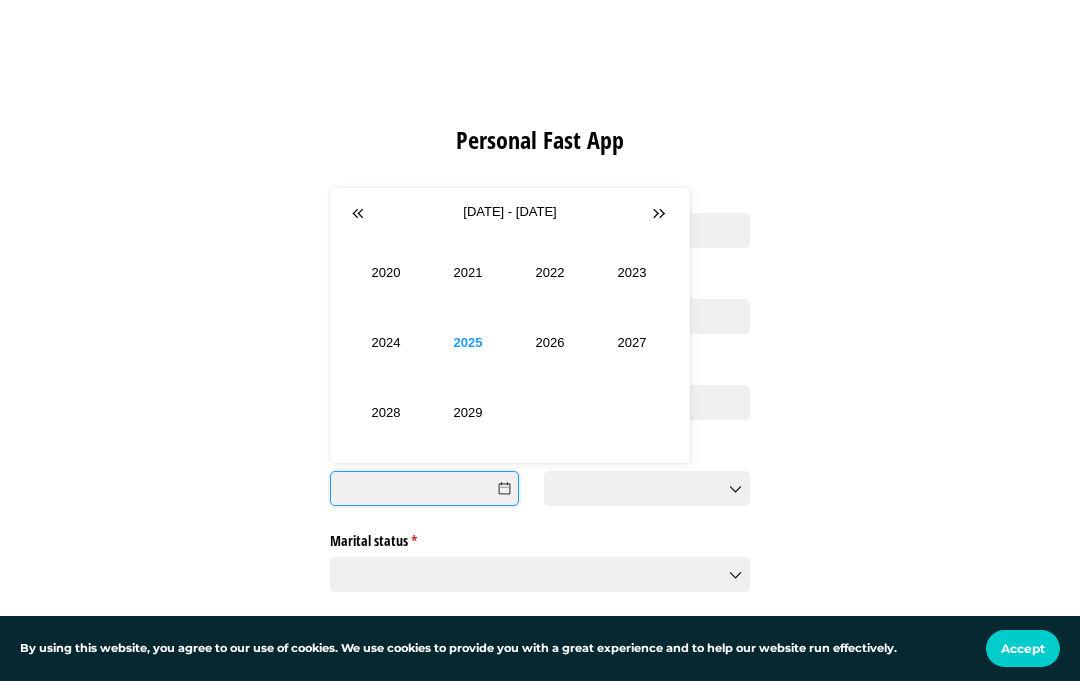 click at bounding box center [360, 214] 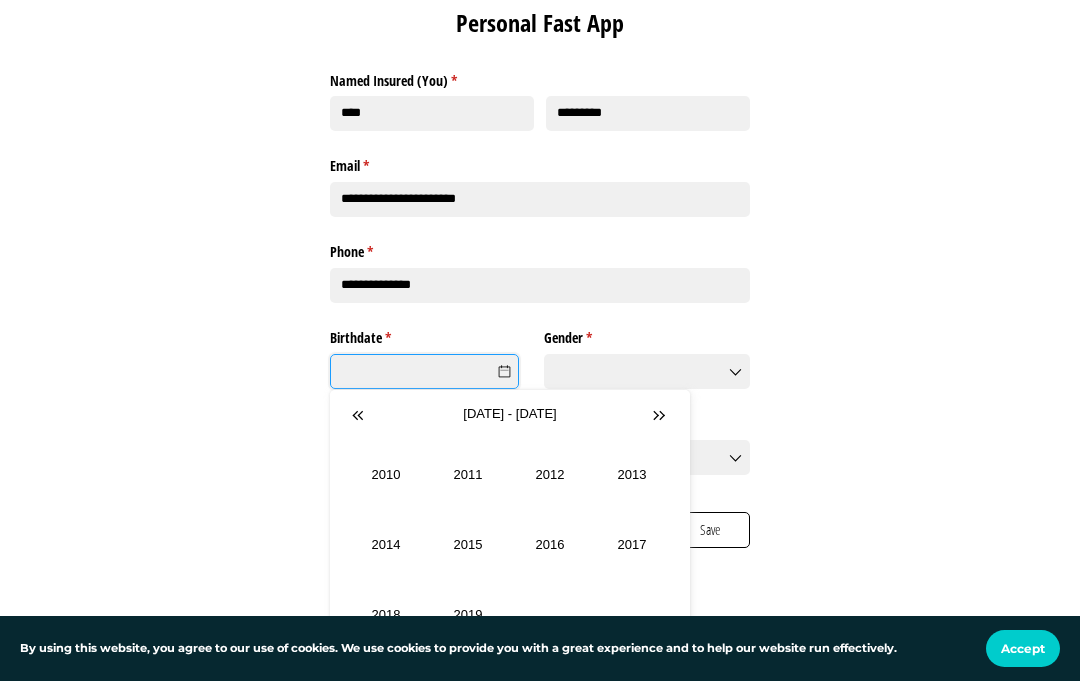 scroll, scrollTop: 285, scrollLeft: 0, axis: vertical 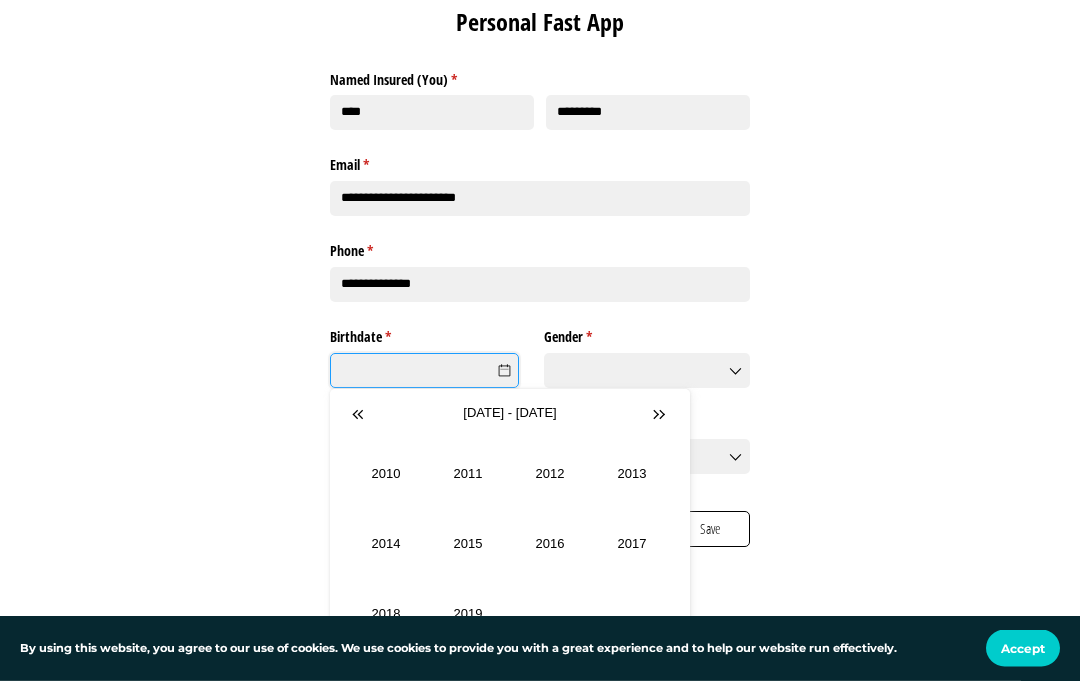 click on "2010" at bounding box center (386, 475) 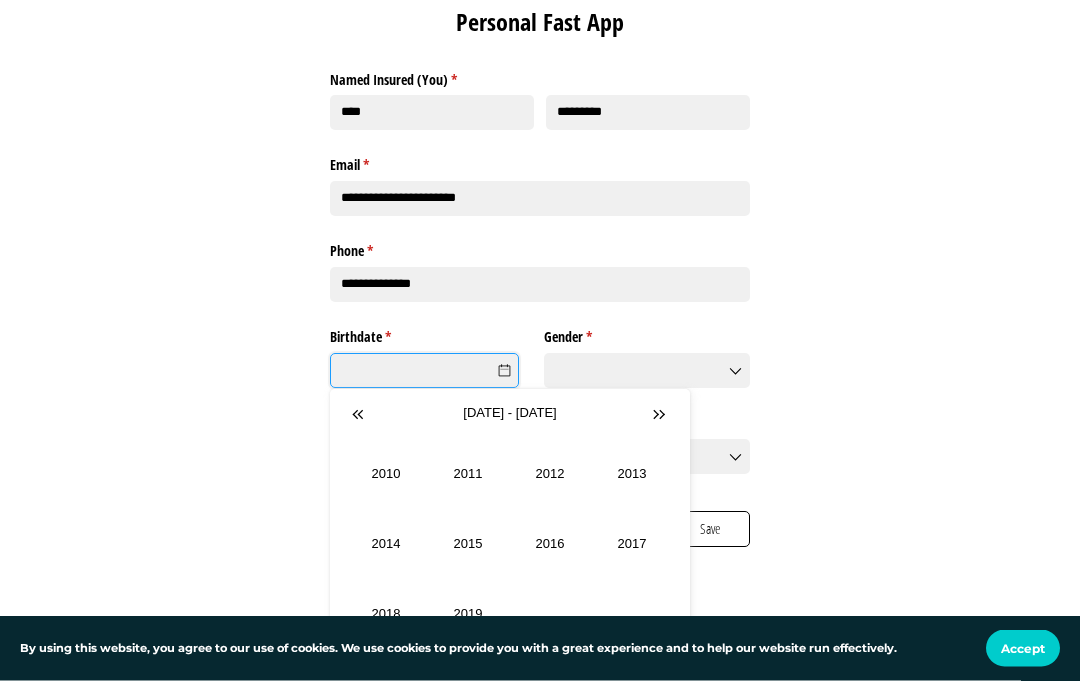 click on "[DATE] - [DATE]" at bounding box center [510, 414] 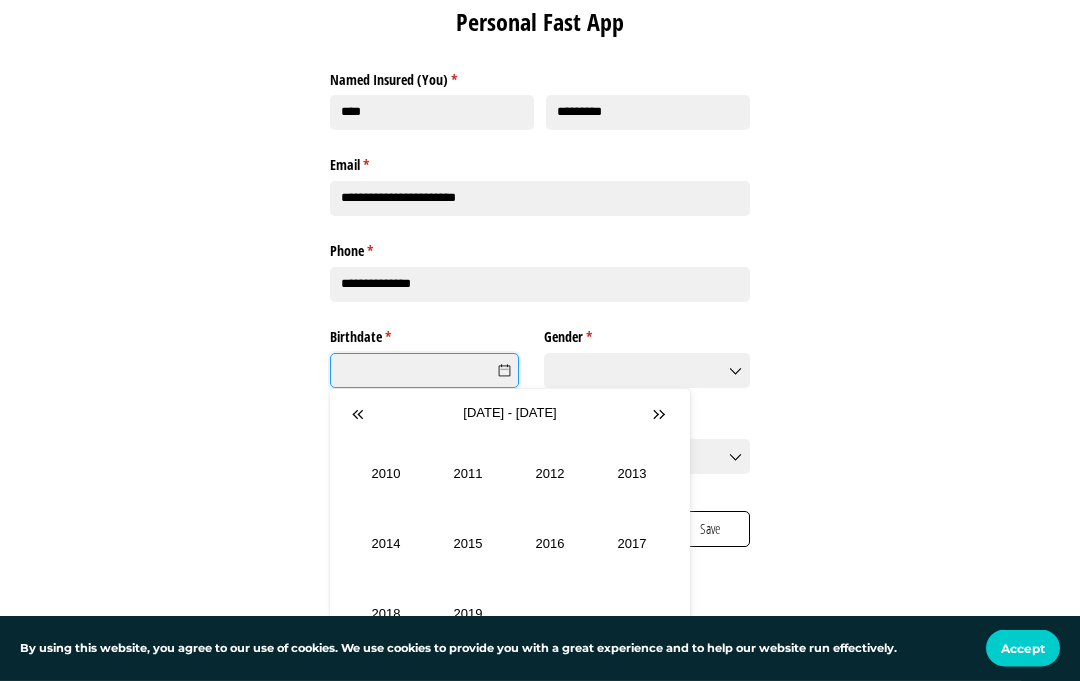 click on "[DATE] - [DATE] Sun Mon Tue Wed Thu Fri Sat
28
29
30
1
2
3
4
5
6
7
8
9
10
11
12
13
14
15
16
17
18
19
20
21
22
23
24
25
26
27
28
29
30
31
1
2
3
4
5
6
[DATE] 2011 2012 2013 2014 2015" at bounding box center [510, 533] 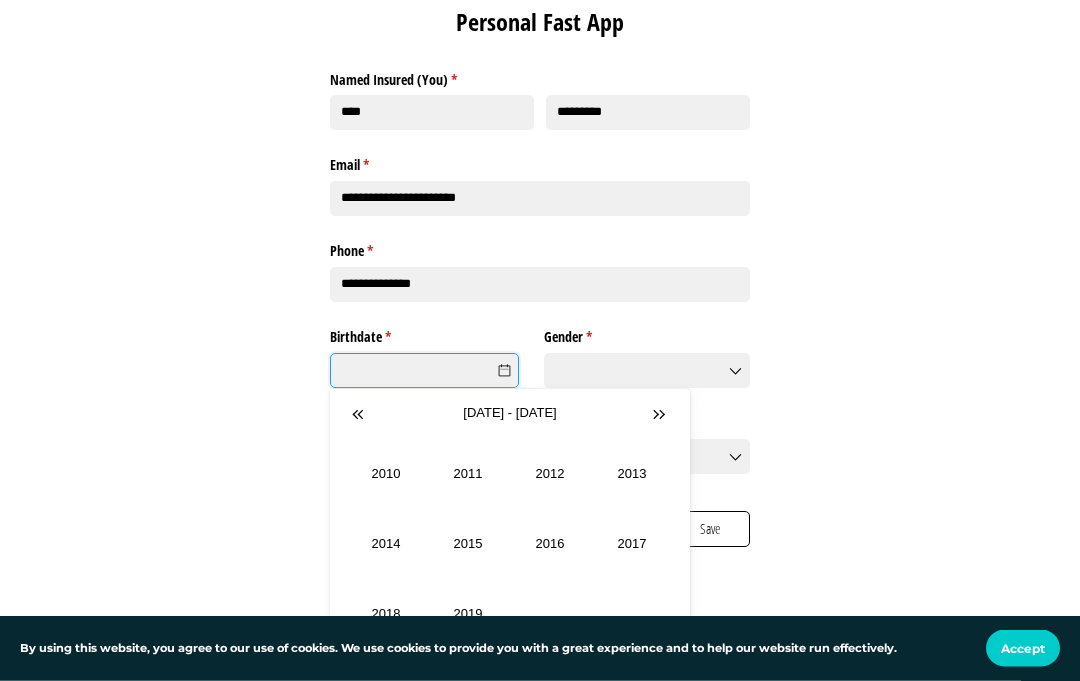click at bounding box center [360, 416] 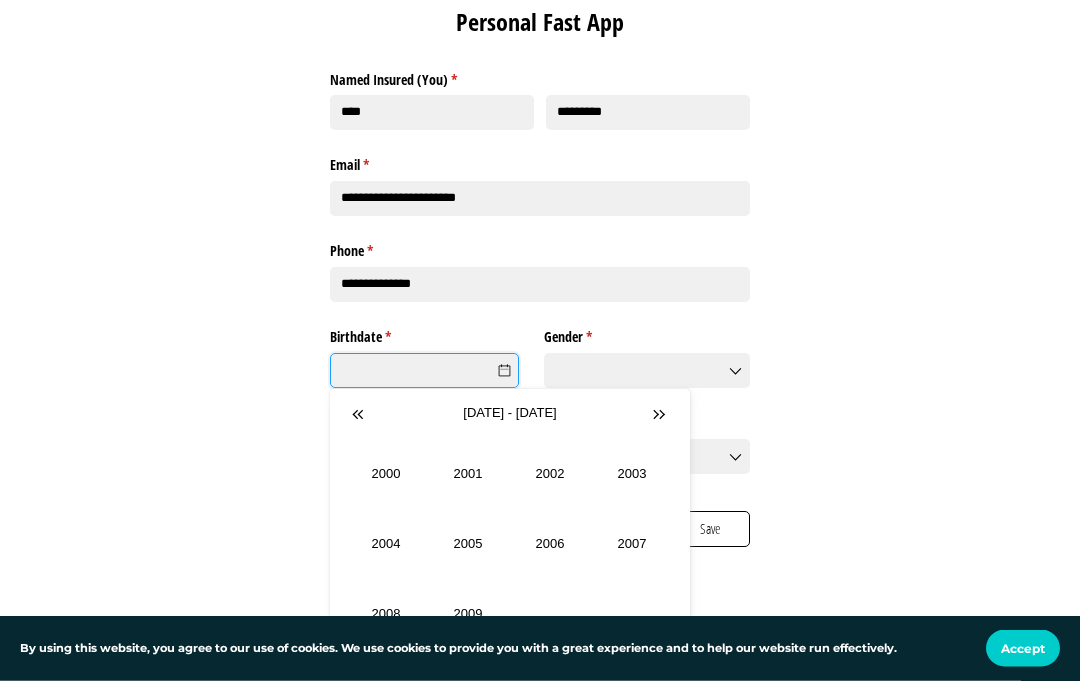 scroll, scrollTop: 286, scrollLeft: 0, axis: vertical 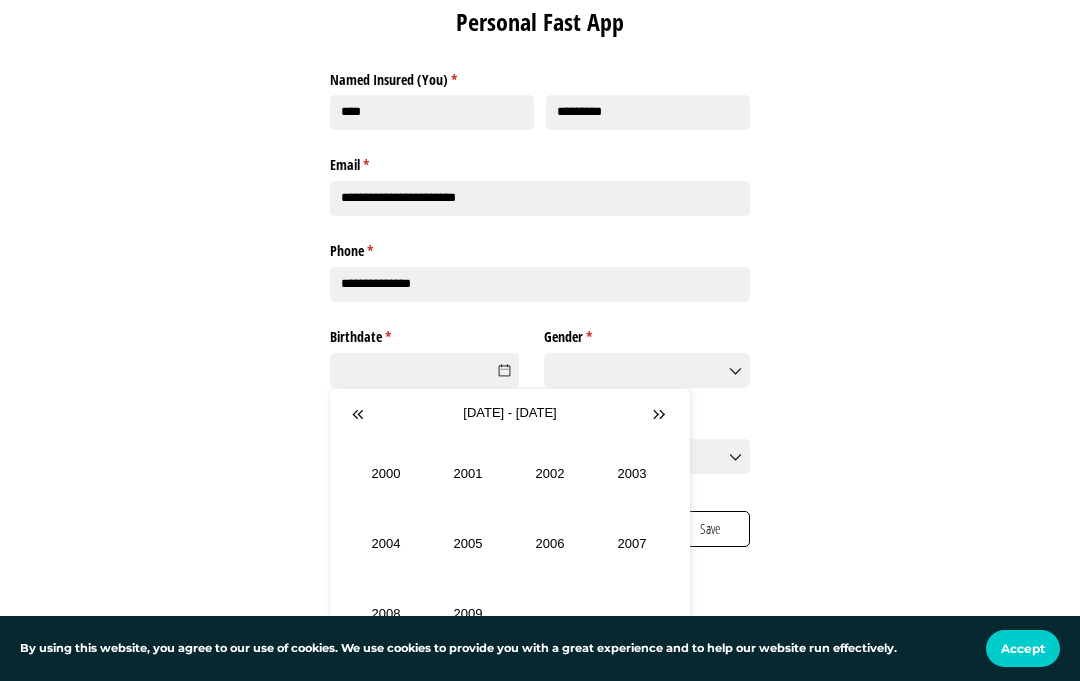 click on "**********" at bounding box center (540, 276) 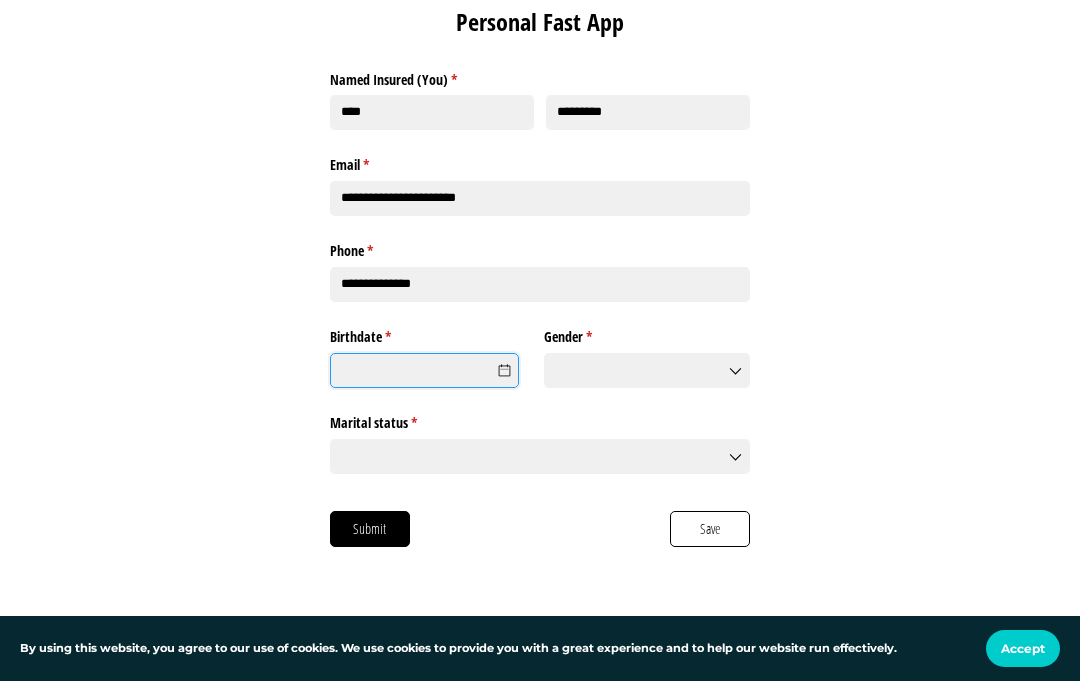 click on "Birthdate *   (required)" 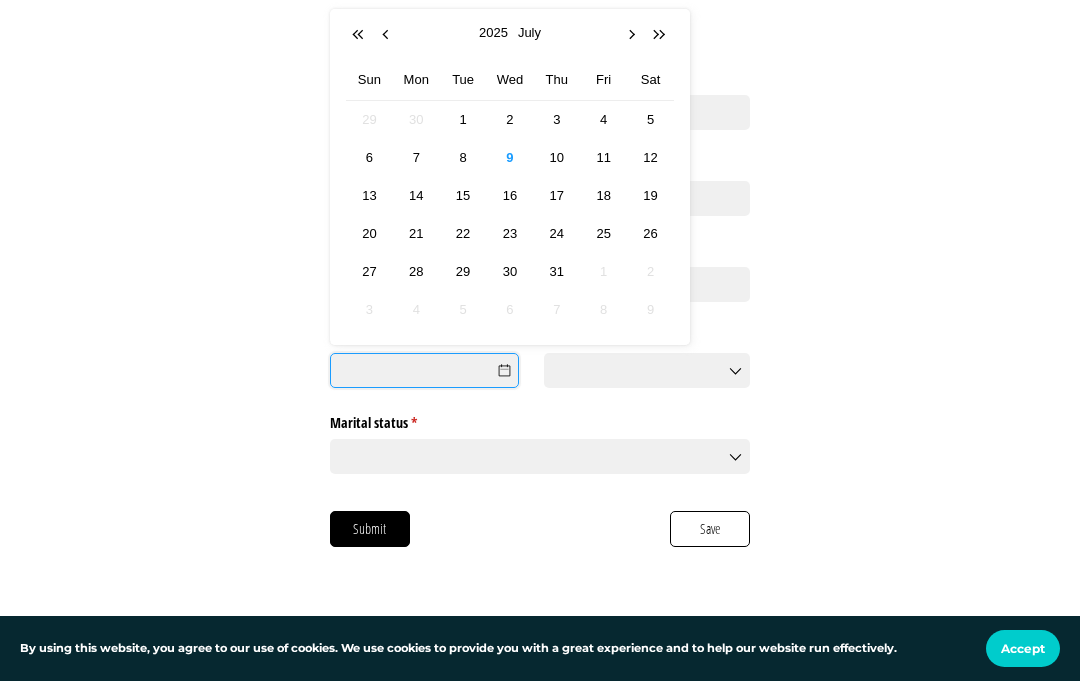 click on "2025" at bounding box center (493, 33) 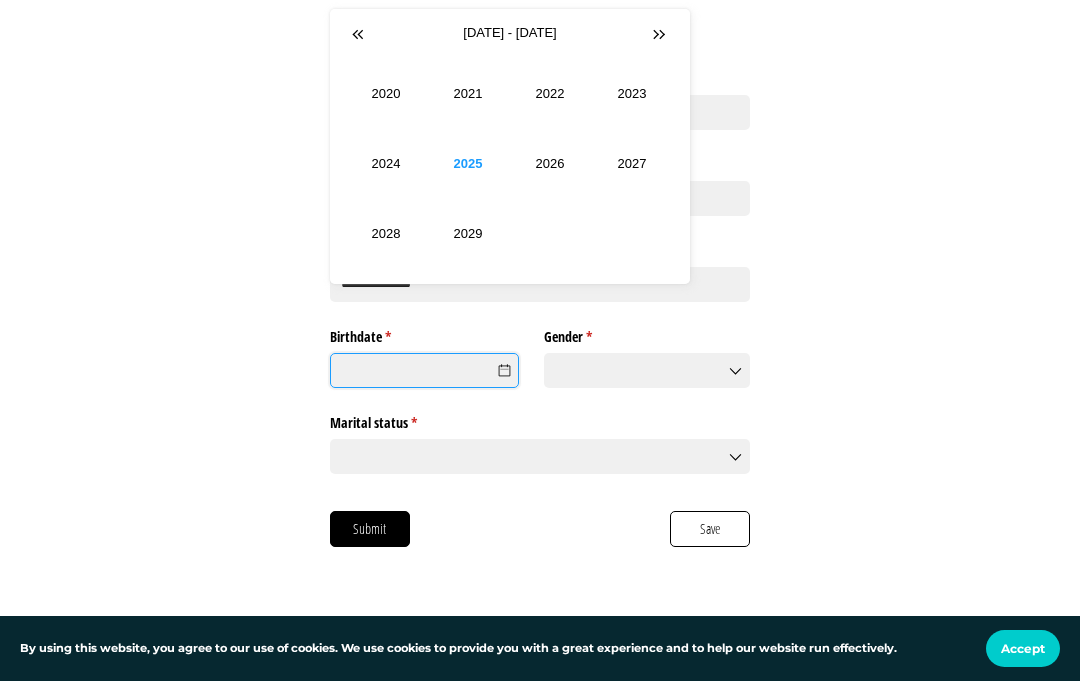 click at bounding box center [360, 35] 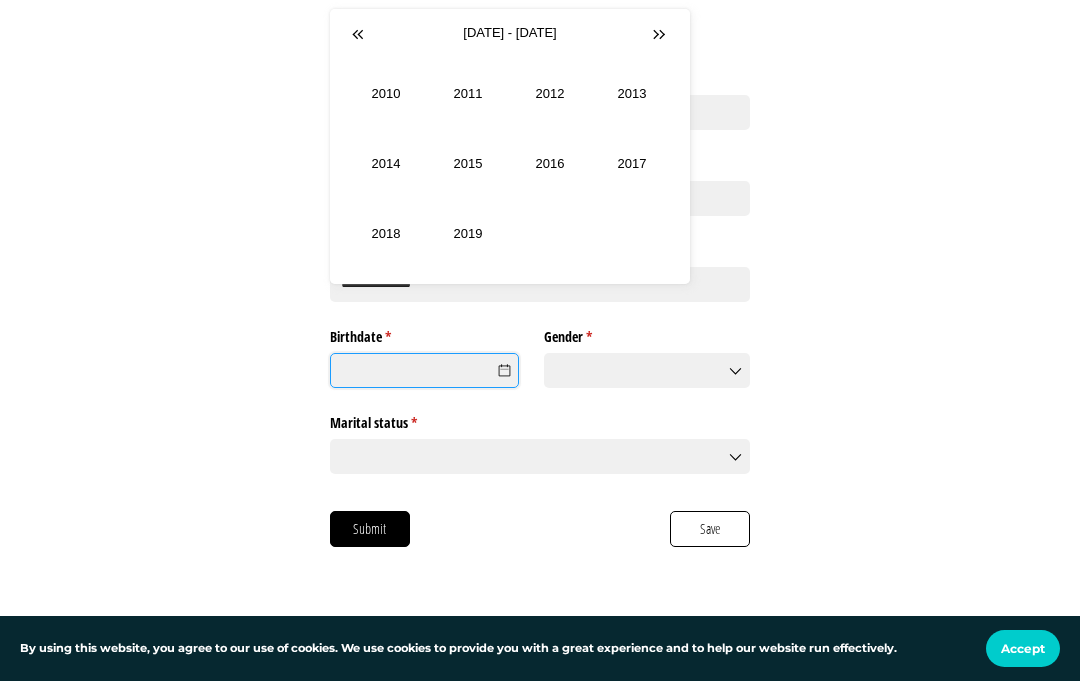 click at bounding box center (360, 35) 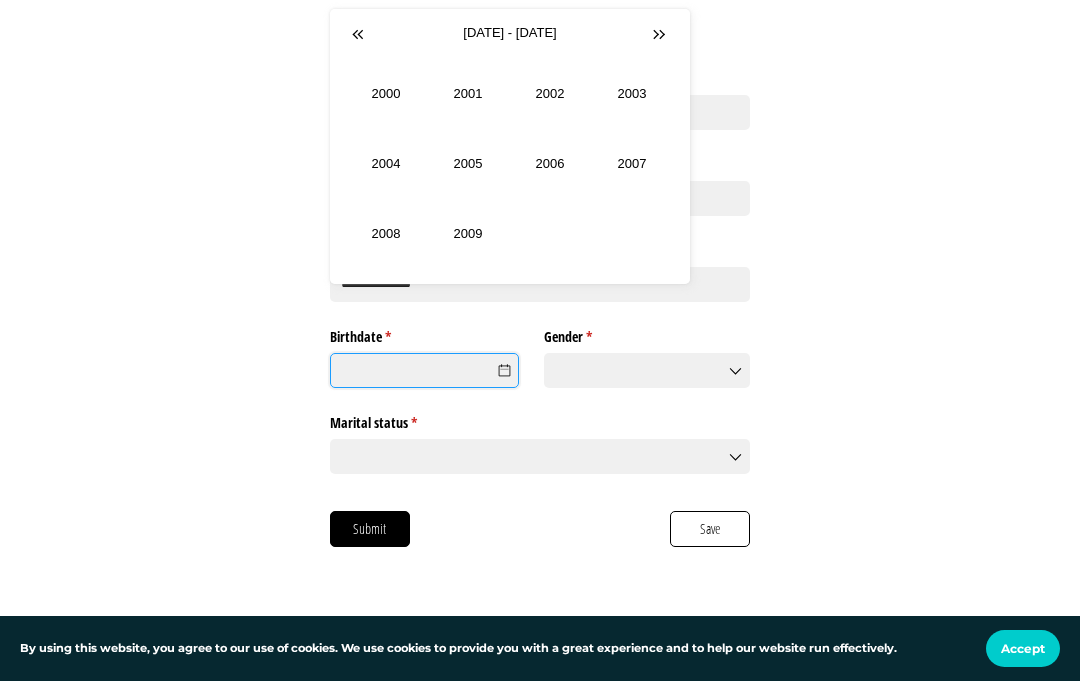 click at bounding box center (360, 35) 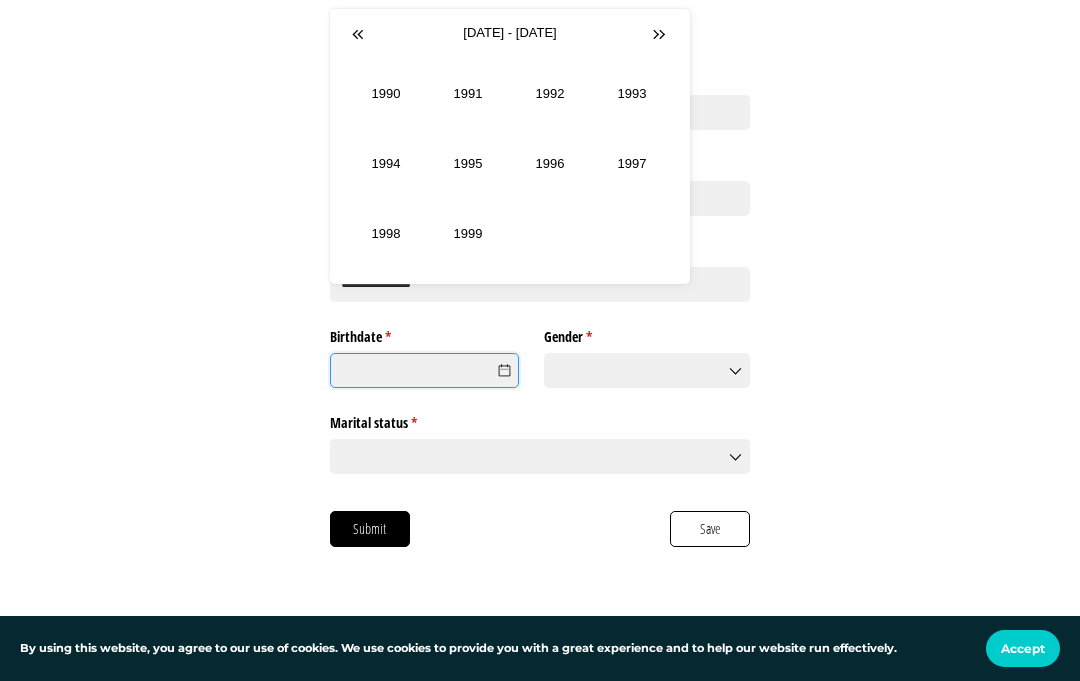 click on "[DATE] - [DATE] Sun Mon Tue Wed Thu Fri Sat
25
26
27
28
29
30
1
2
3
4
5
6
7
8
9
10
11
12
13
14
15
16
17
18
19
20
21
22
23
24
25
26
27
28
29
30
31
1
2
3
[DATE] 1991 1992 1993 1994" at bounding box center (510, 146) 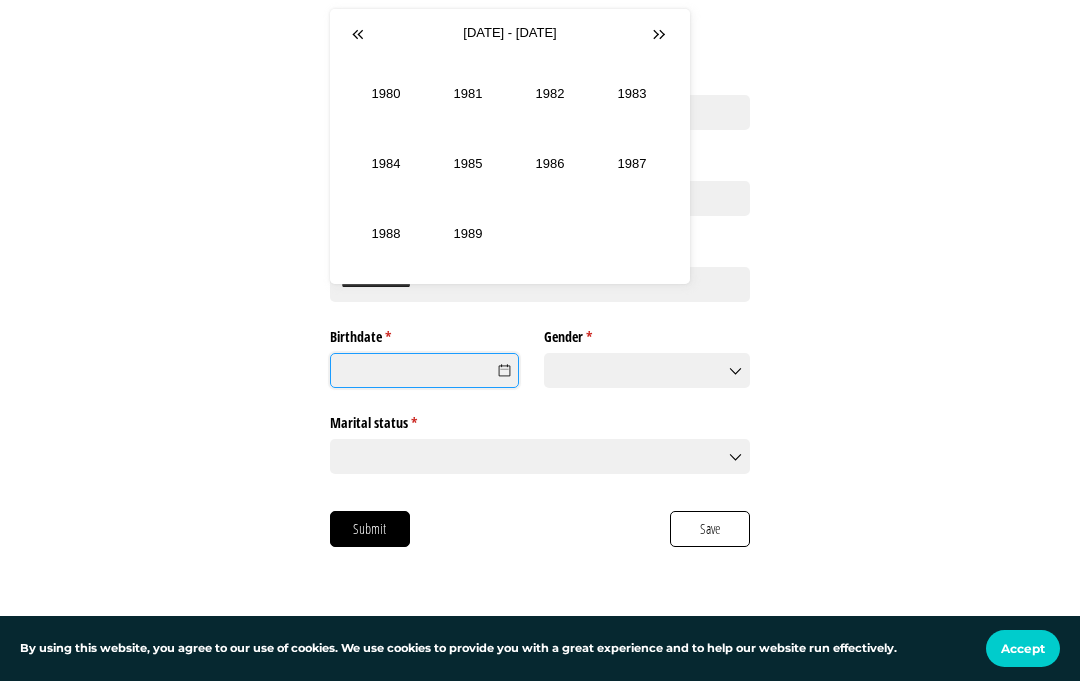 click at bounding box center (360, 35) 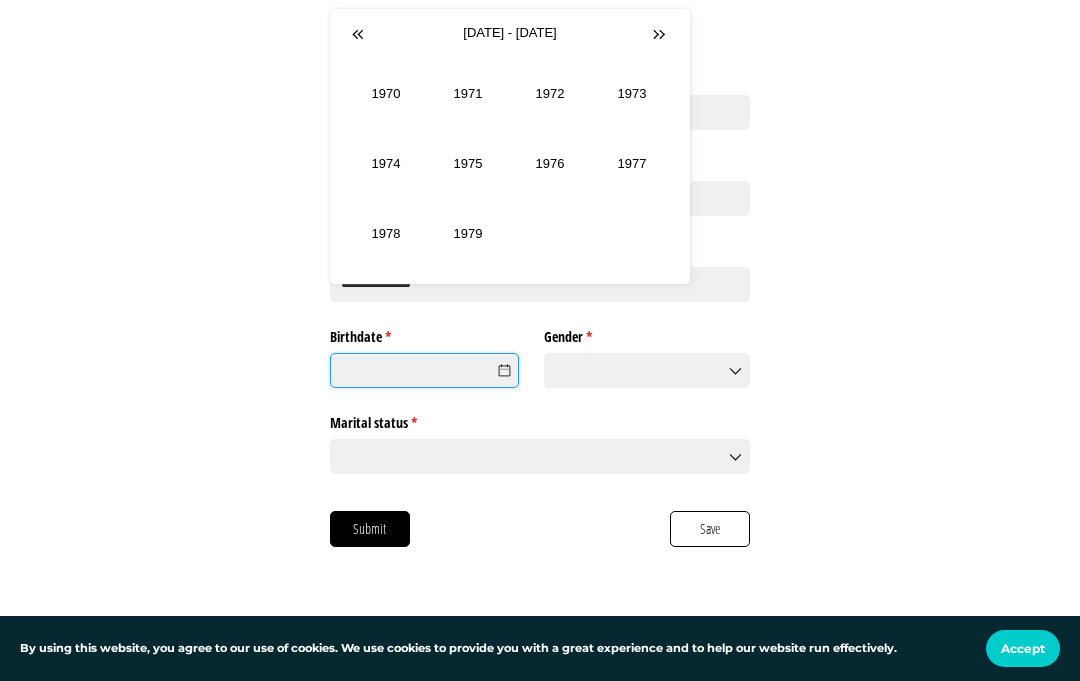 click at bounding box center (360, 35) 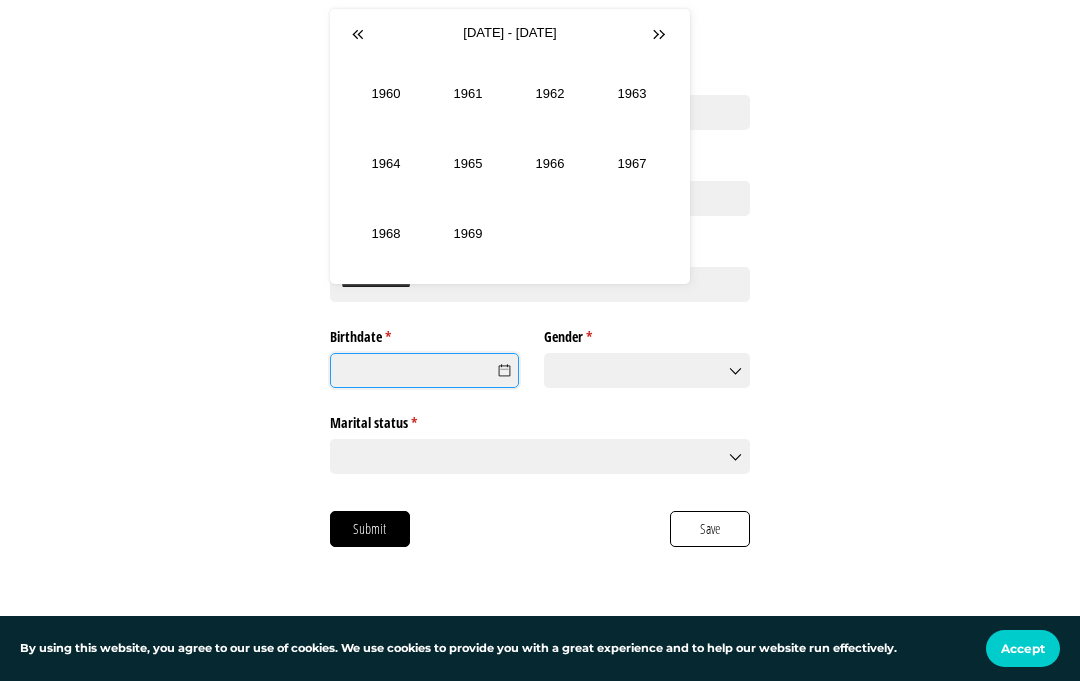 click at bounding box center [360, 35] 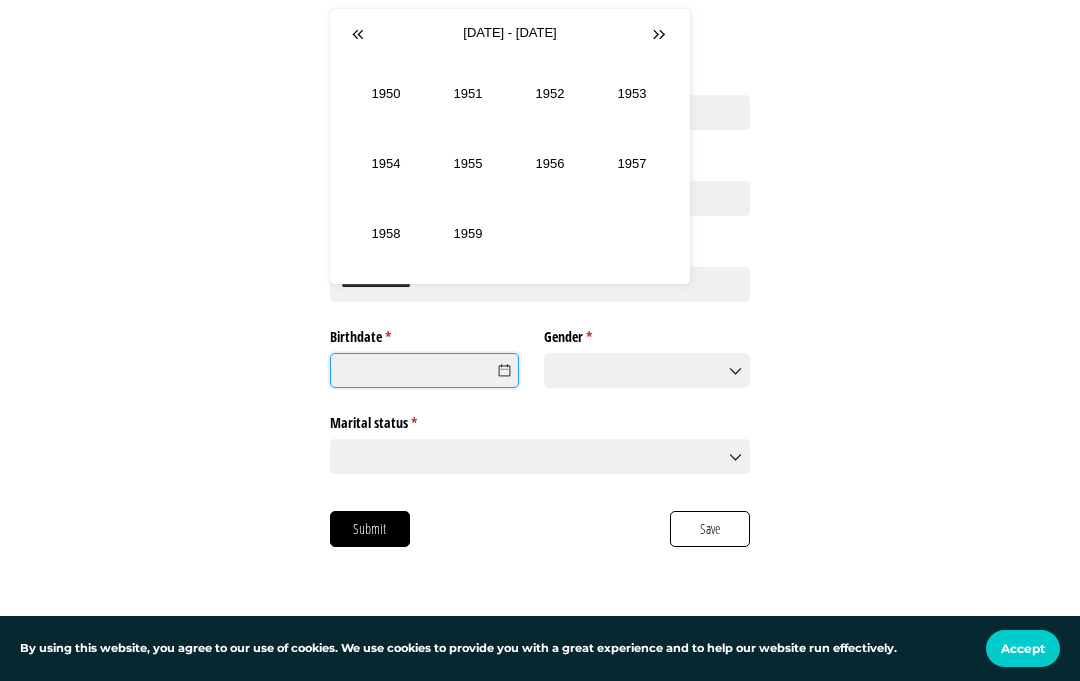 click on "1955" at bounding box center (468, 164) 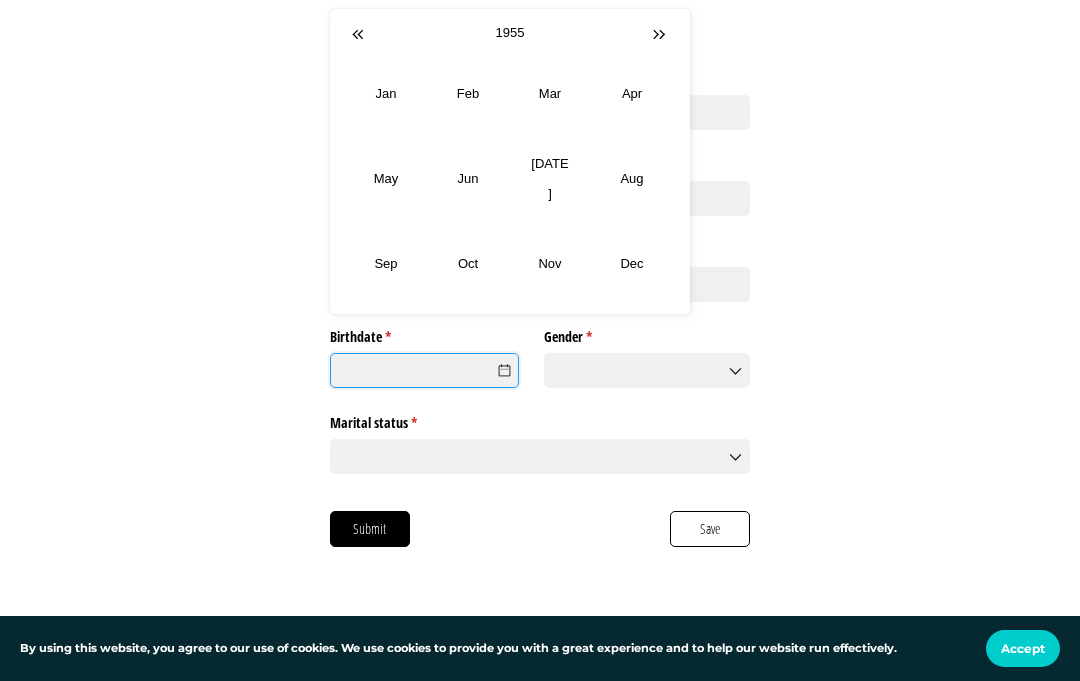 click on "Dec" at bounding box center [632, 264] 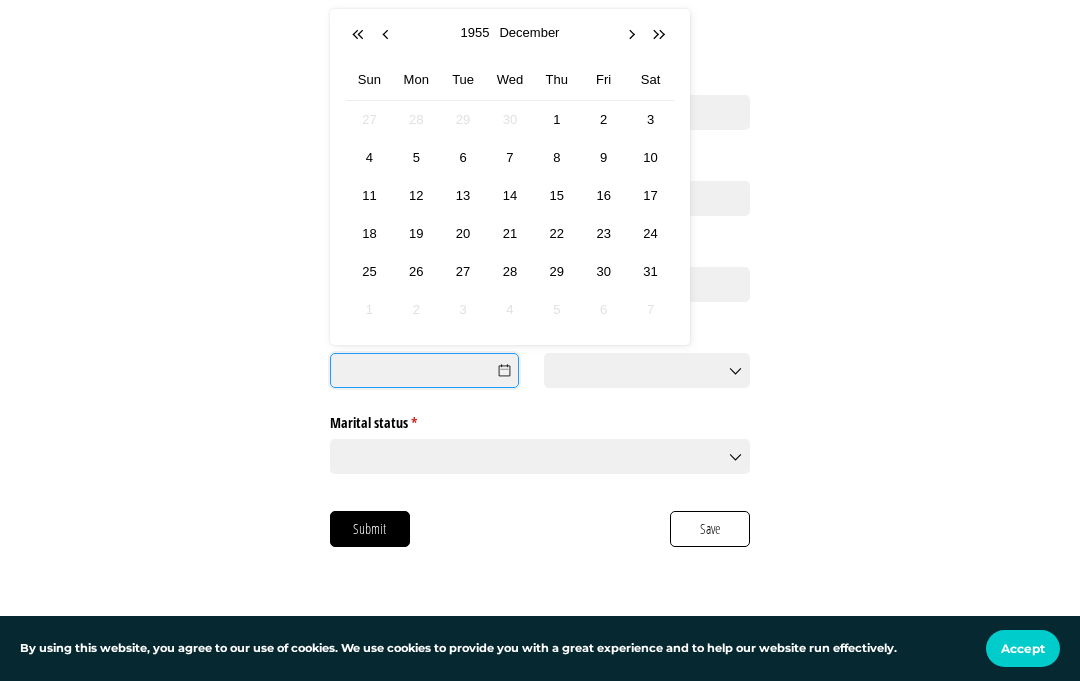 click on "1" at bounding box center (556, 119) 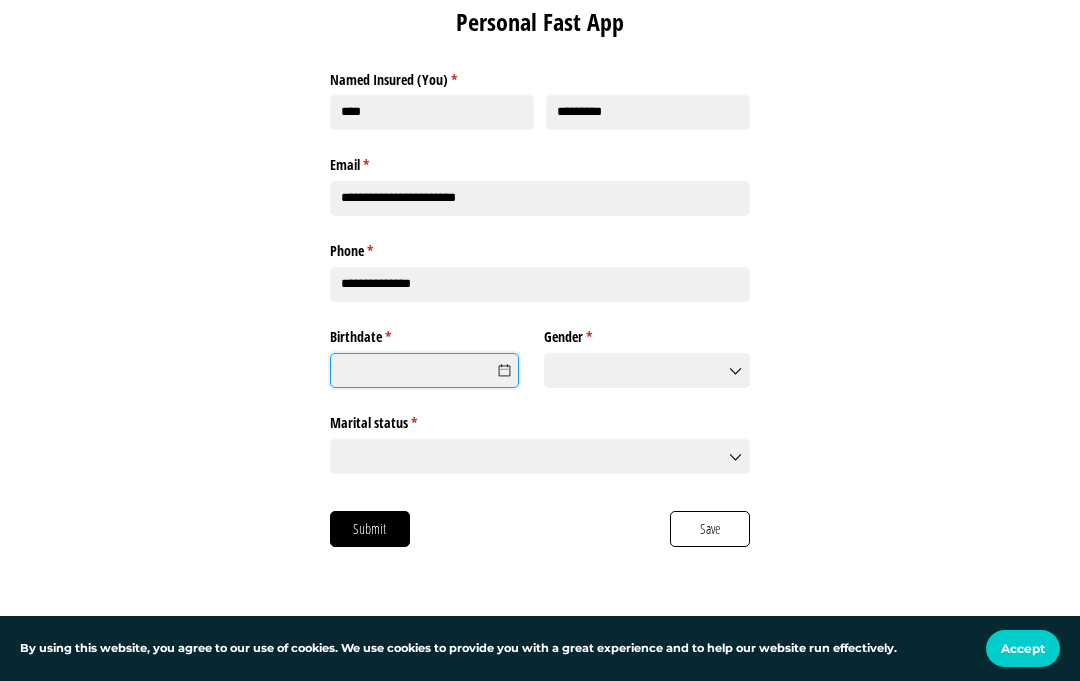 type on "*********" 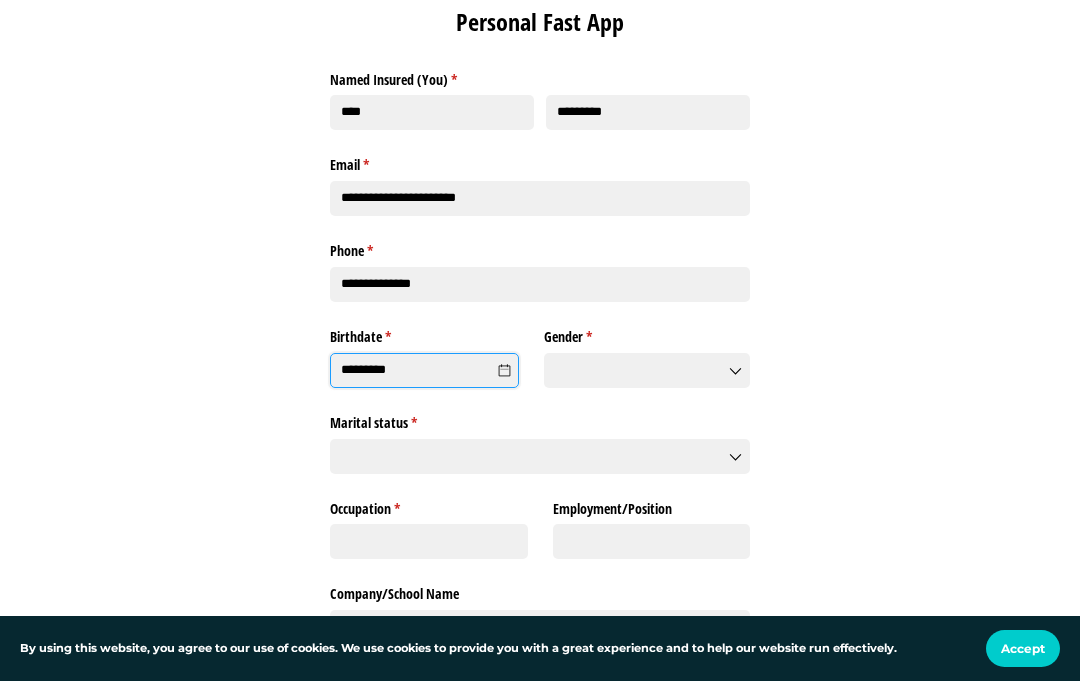 click 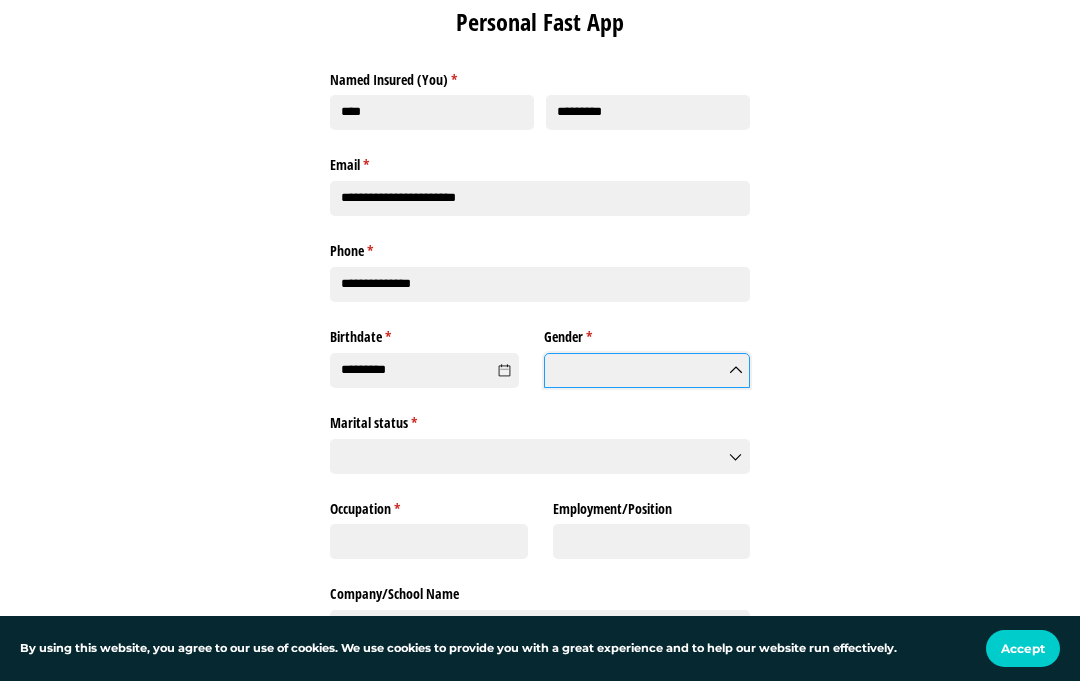 scroll, scrollTop: 285, scrollLeft: 0, axis: vertical 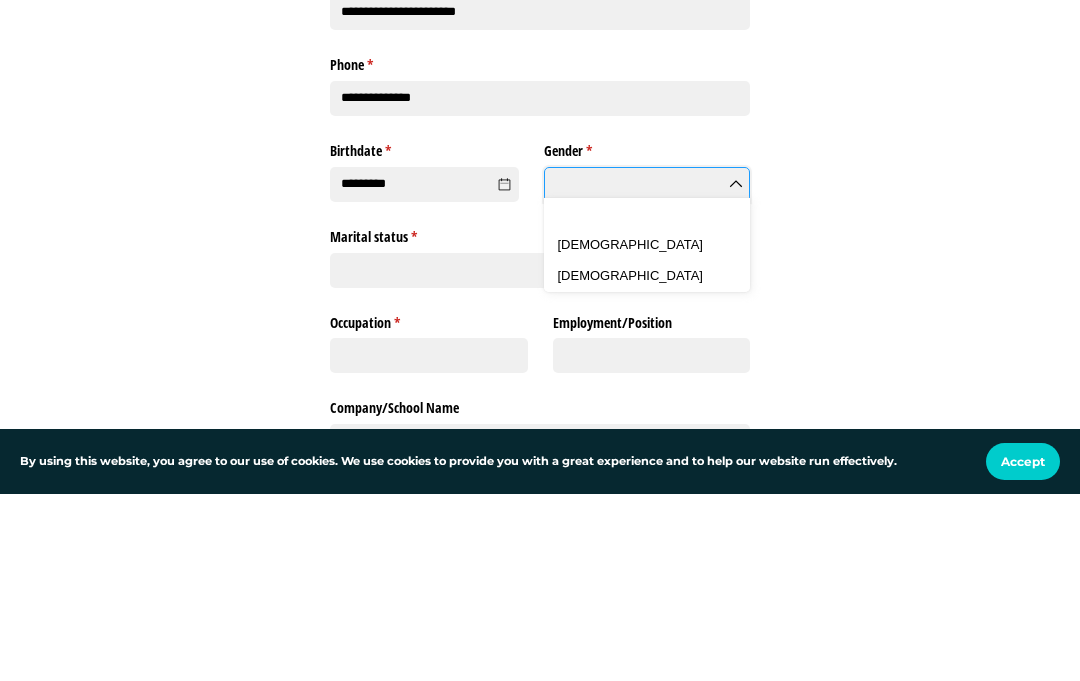 click on "[DEMOGRAPHIC_DATA]" at bounding box center [630, 431] 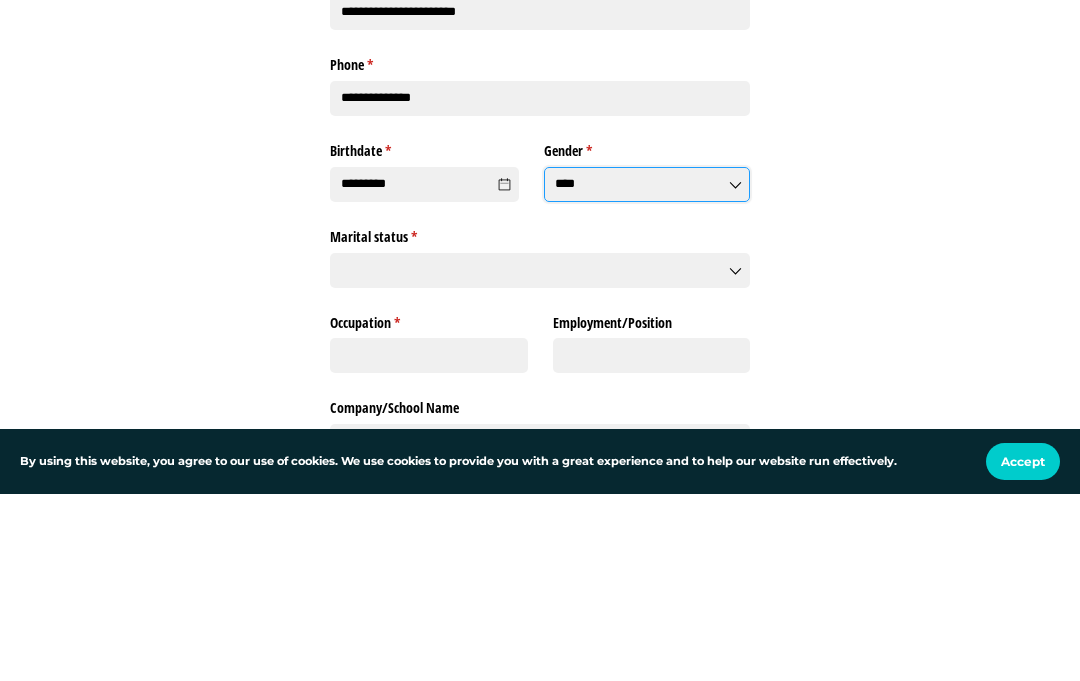 click 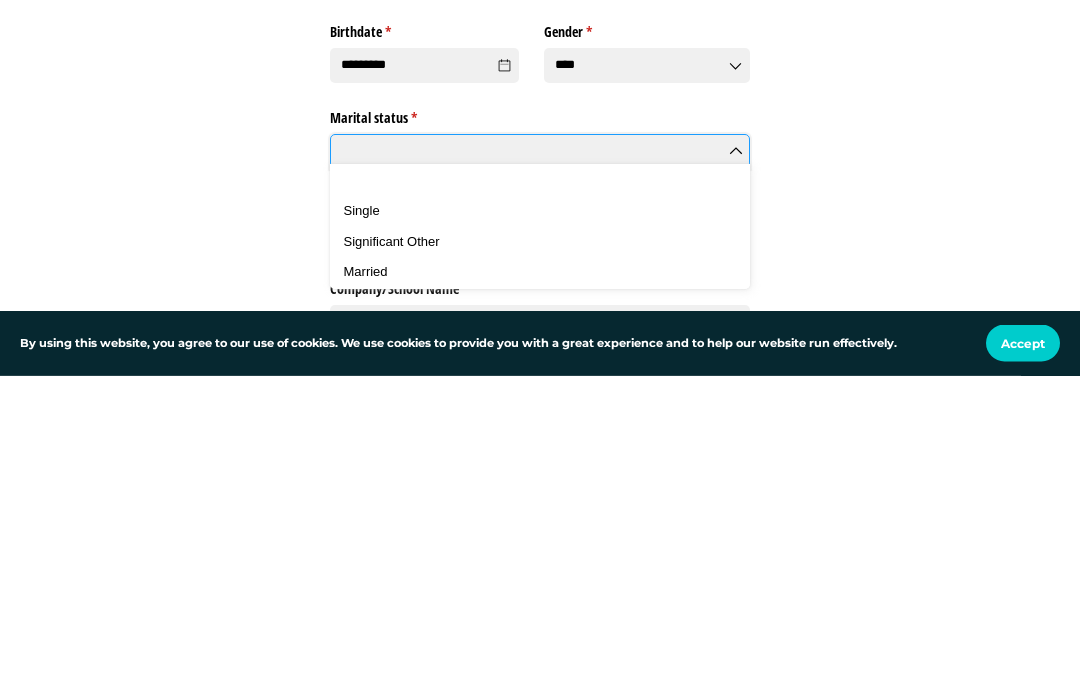 click on "Married" at bounding box center (366, 577) 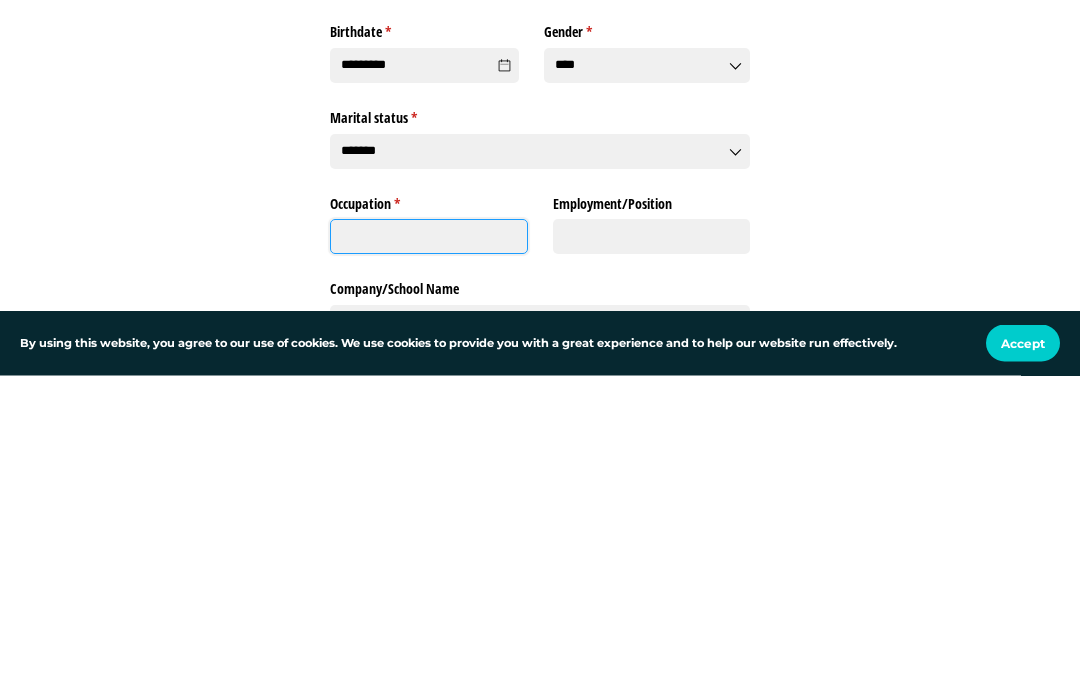 click on "Occupation *   (required)" 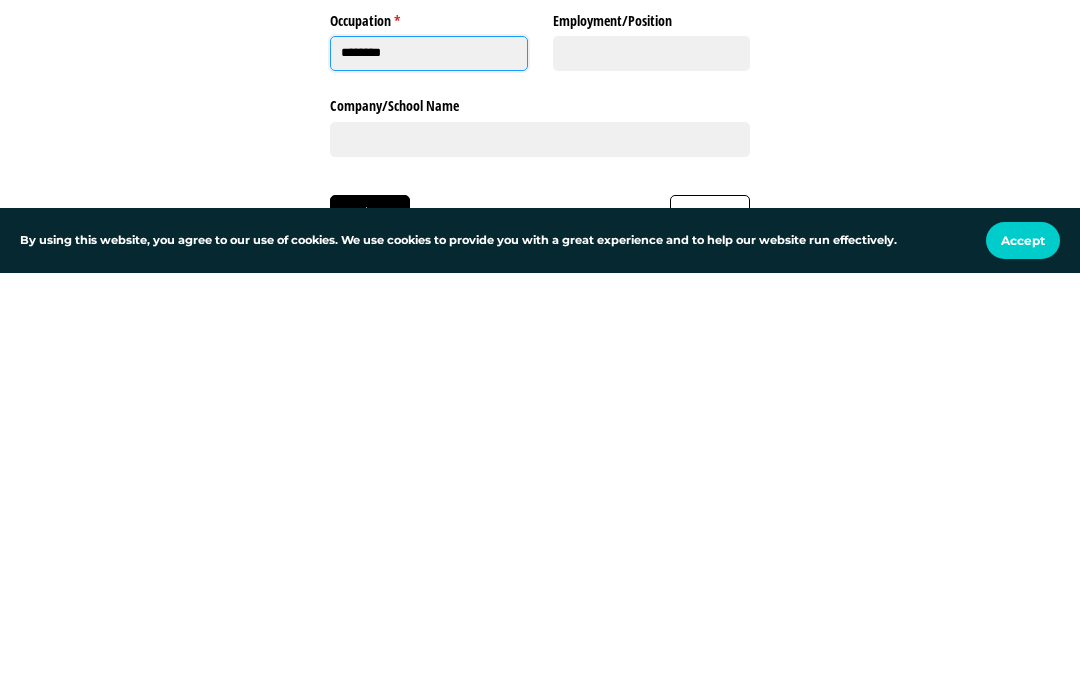 scroll, scrollTop: 370, scrollLeft: 0, axis: vertical 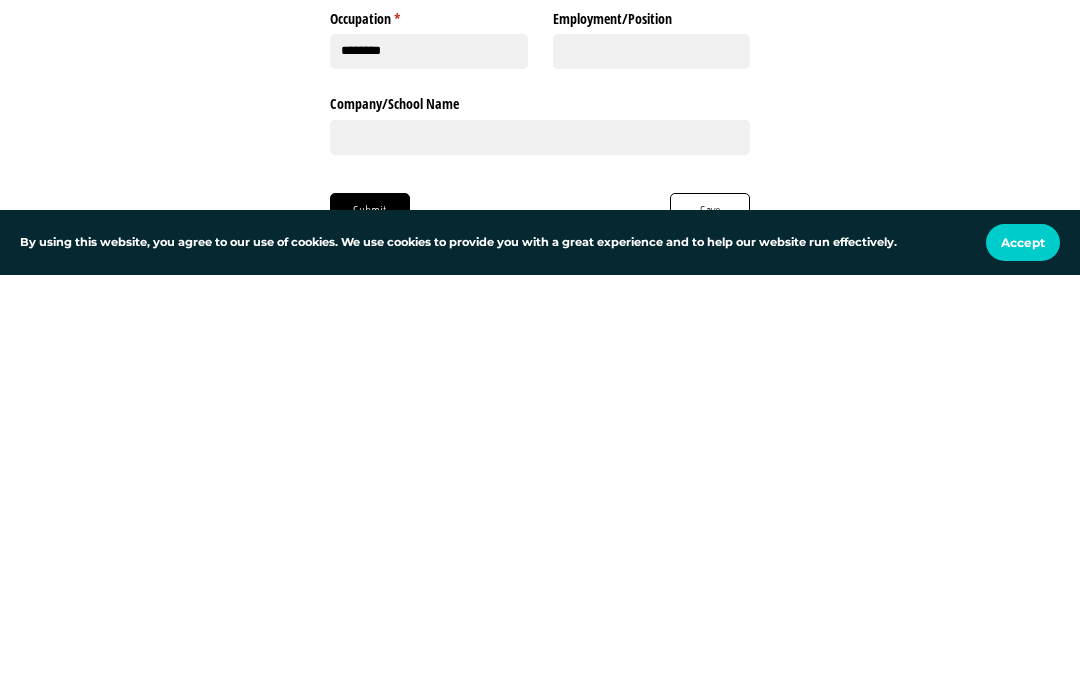 click on "**********" 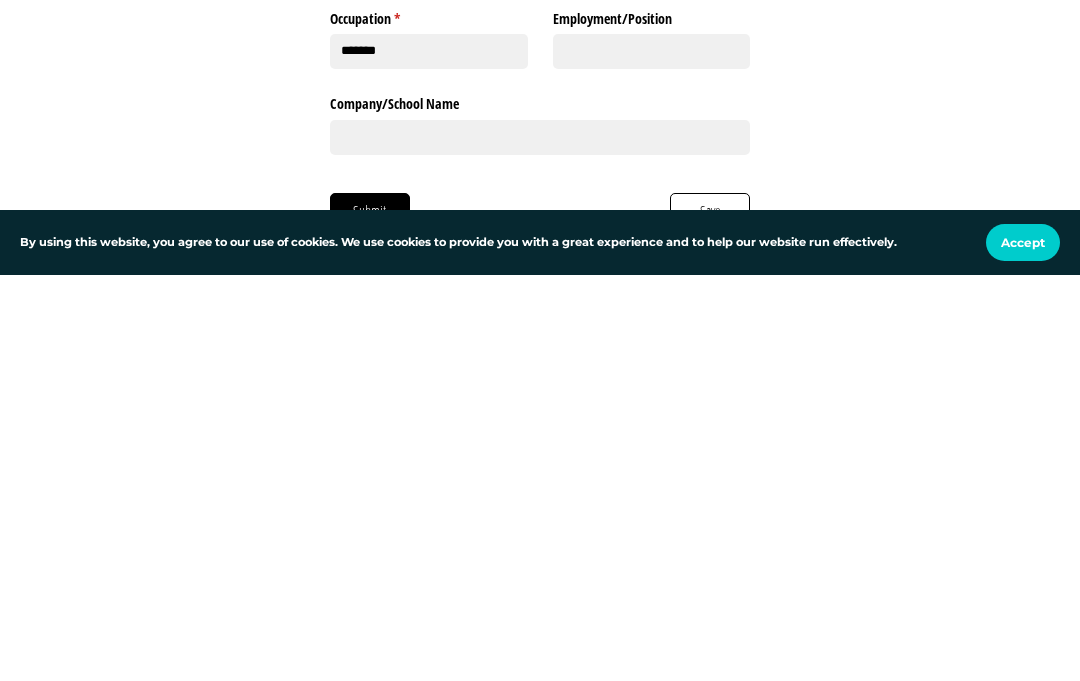 scroll, scrollTop: 777, scrollLeft: 0, axis: vertical 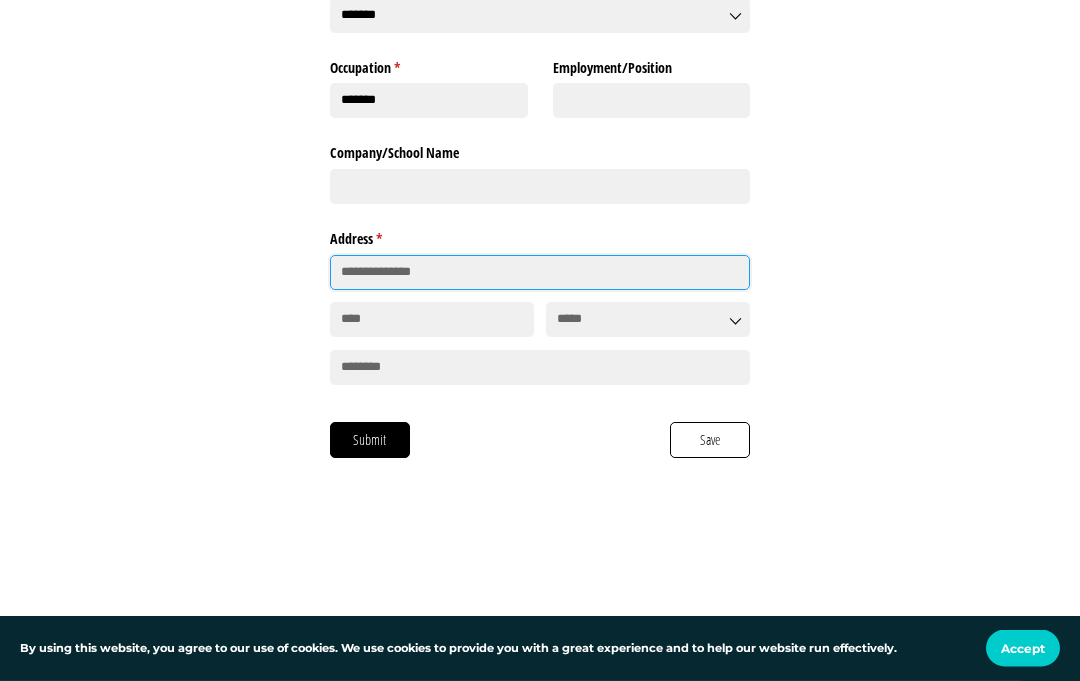 click 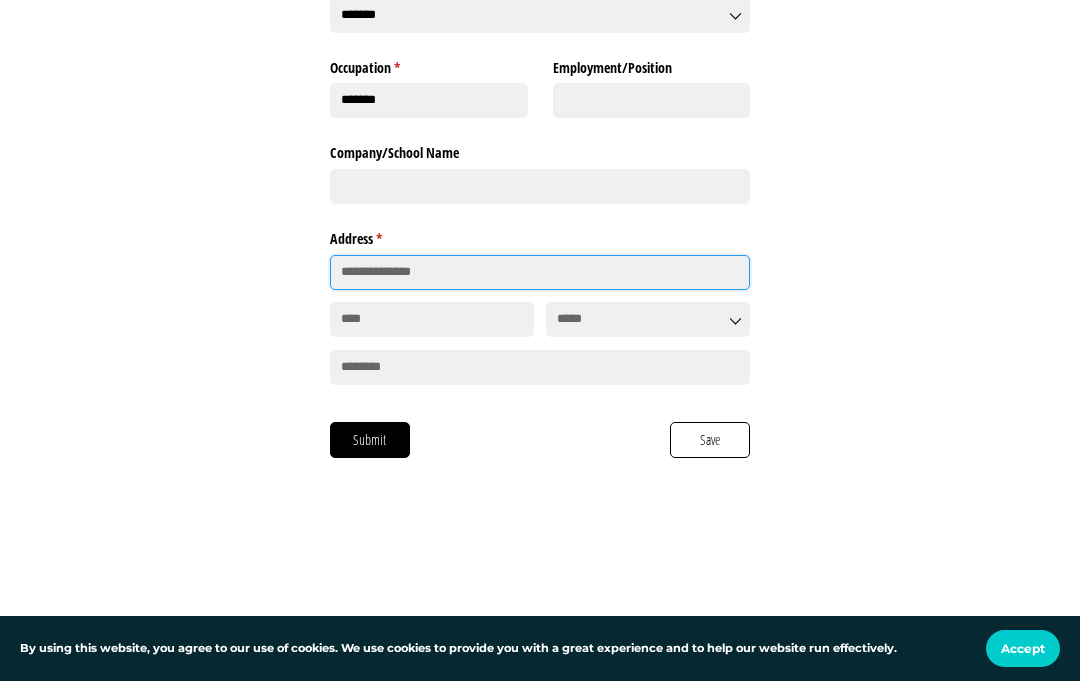 scroll, scrollTop: 726, scrollLeft: 0, axis: vertical 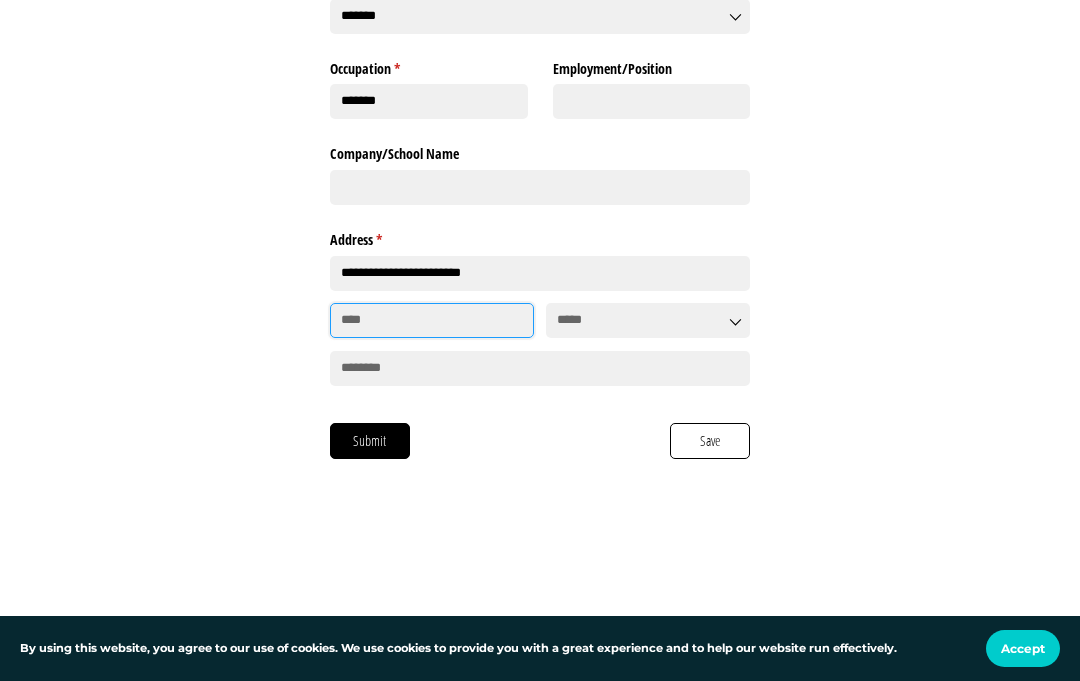 click 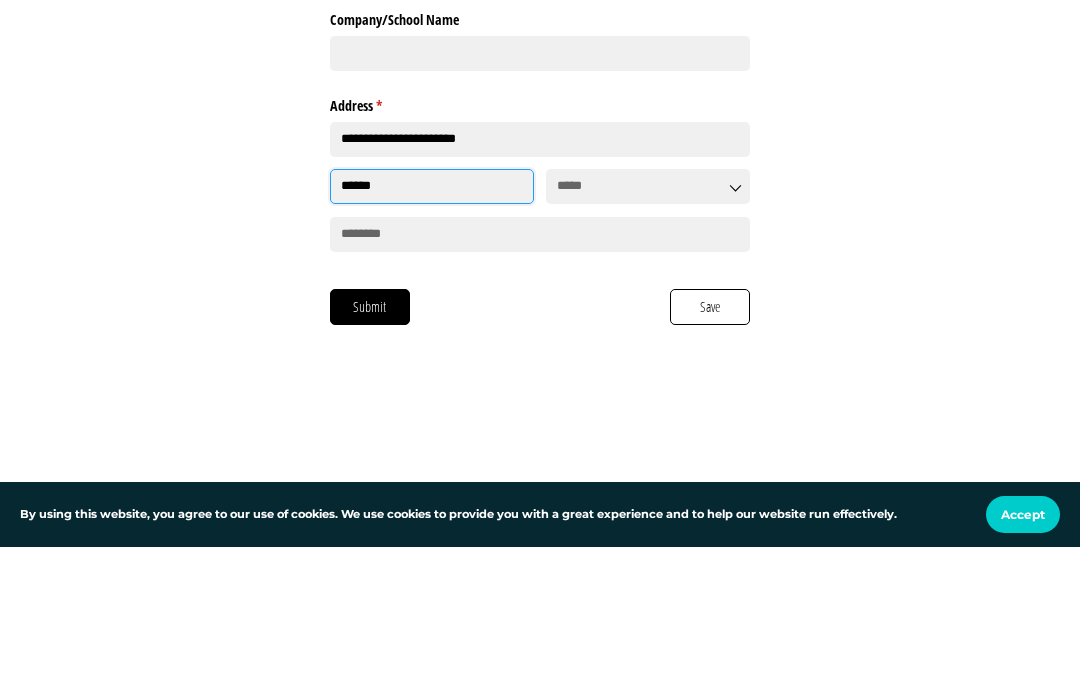 type on "******" 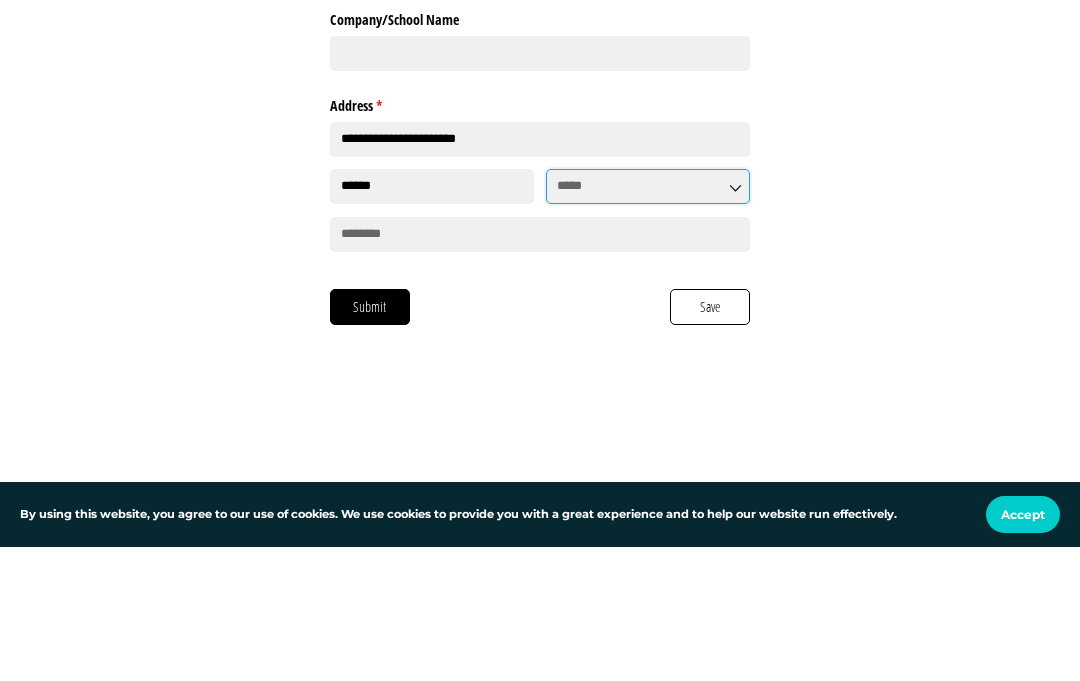click 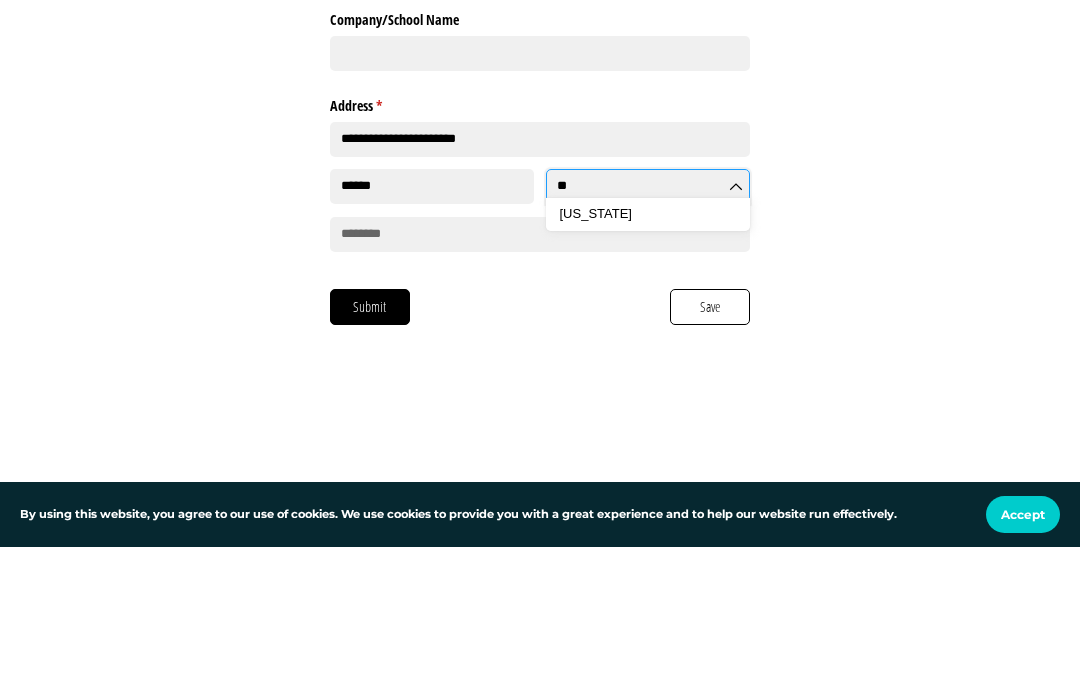 click on "[US_STATE]" at bounding box center (648, 348) 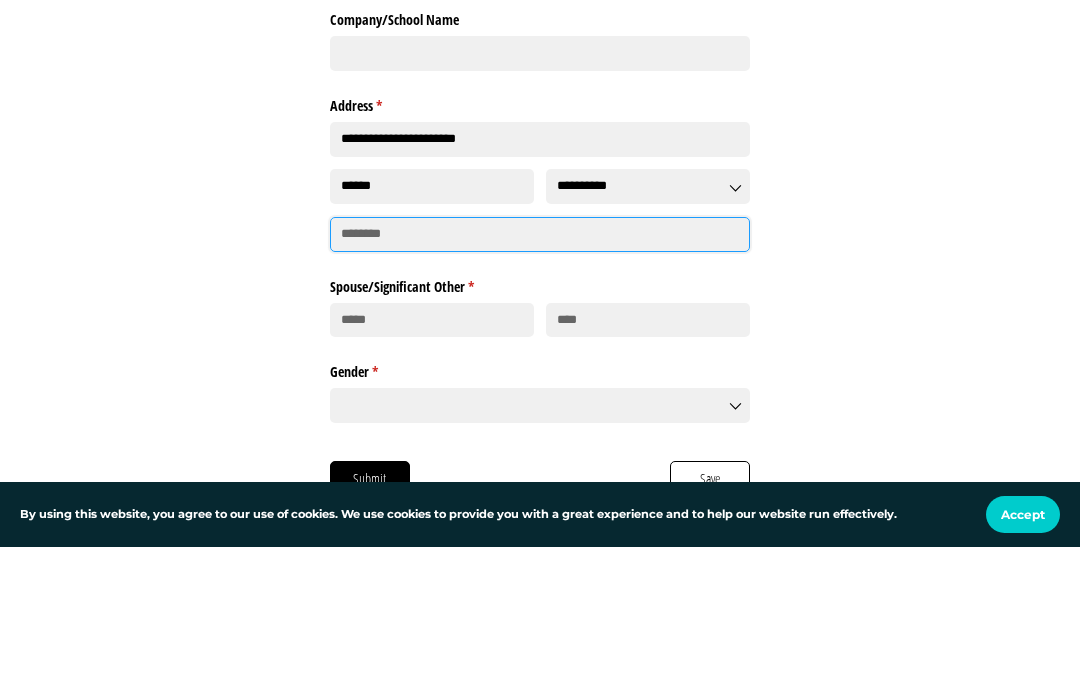 click 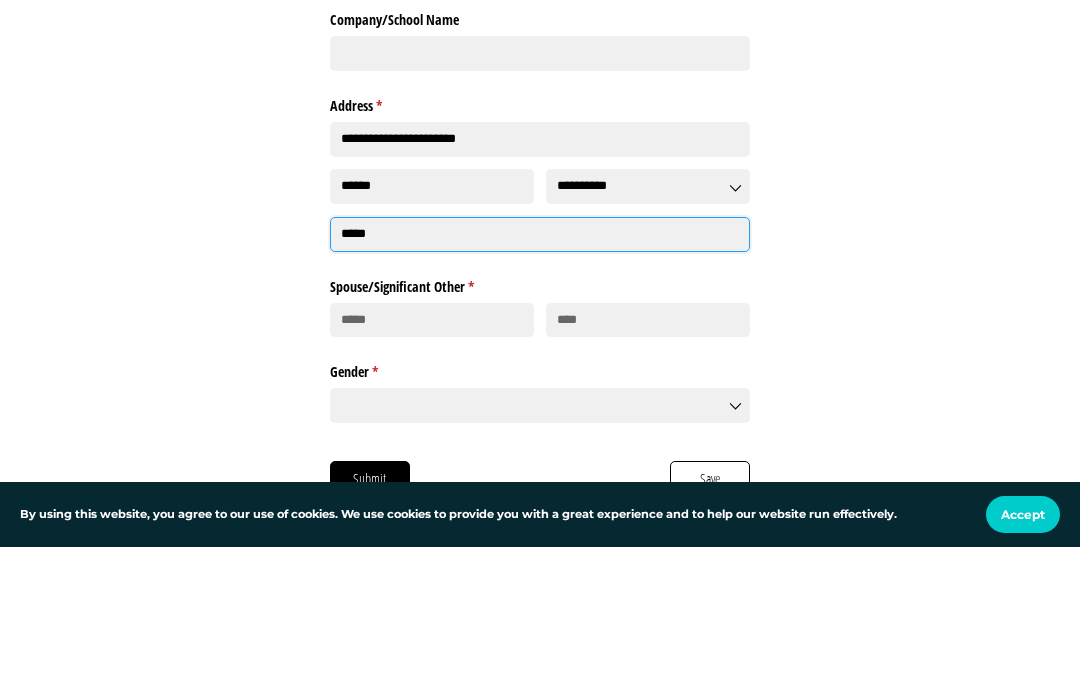 type on "*****" 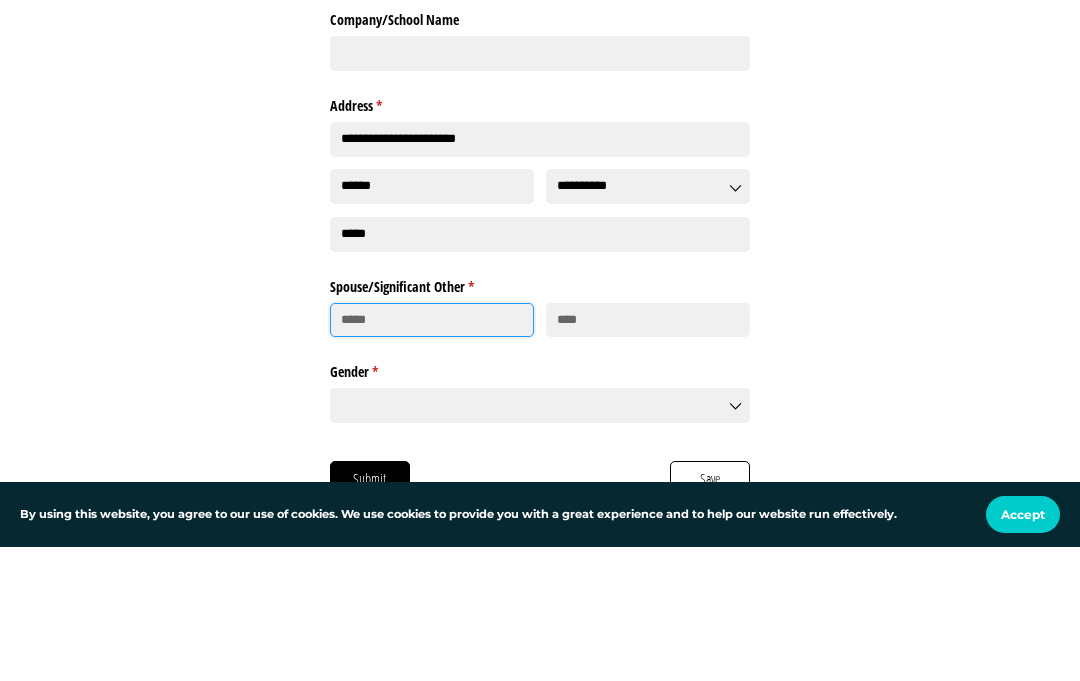 click 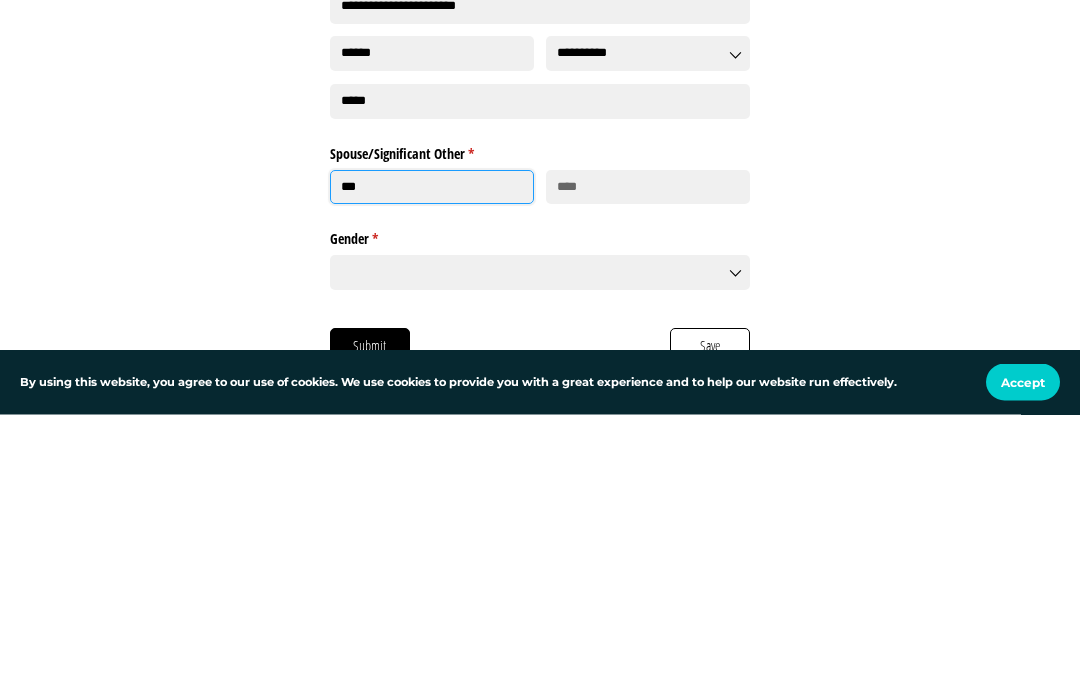 type on "****" 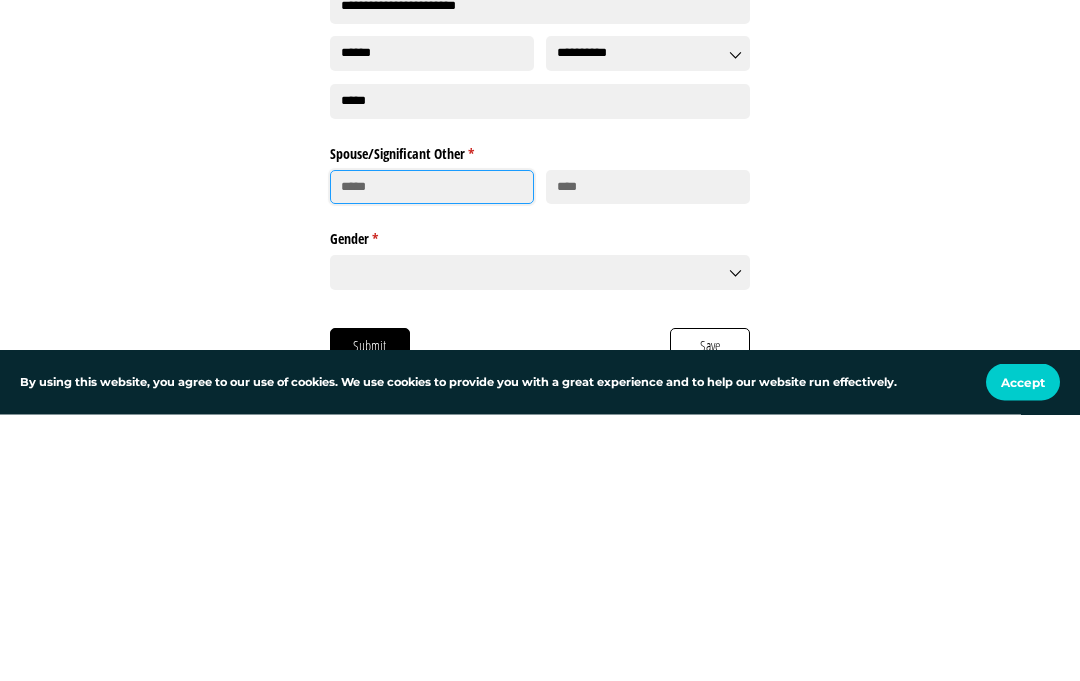 type on "*****" 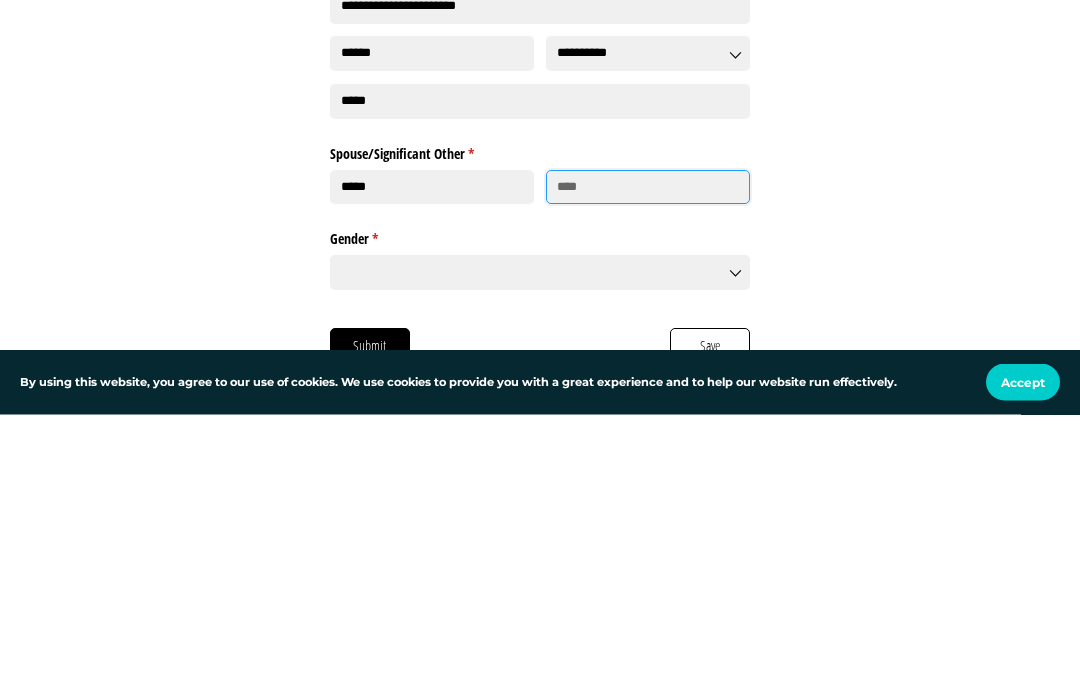 click 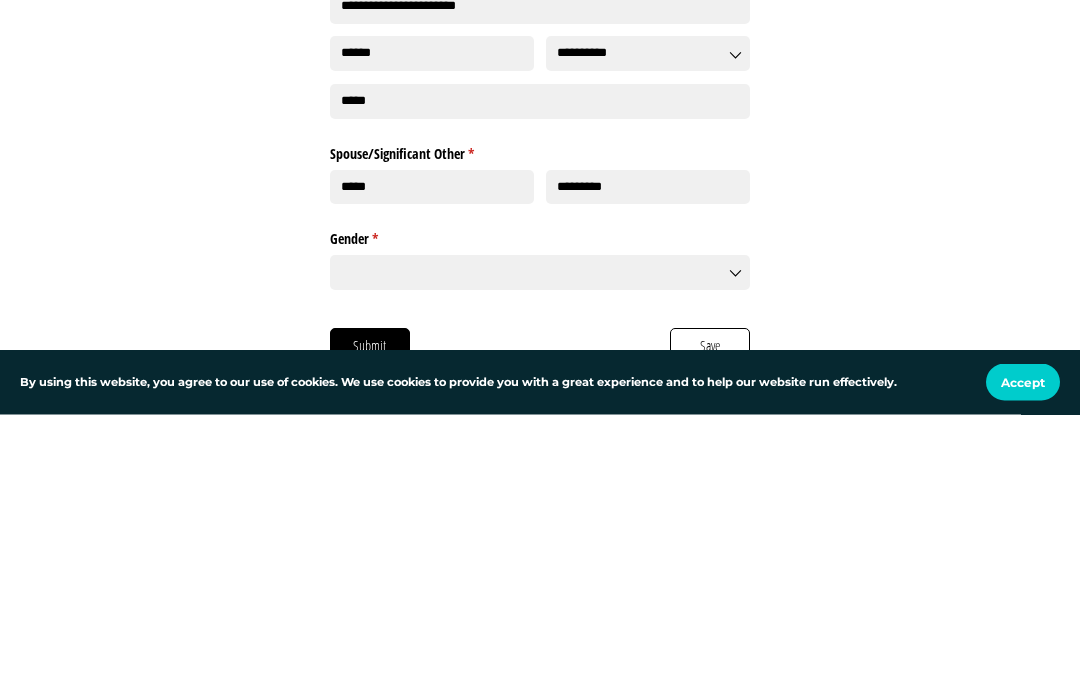scroll, scrollTop: 993, scrollLeft: 0, axis: vertical 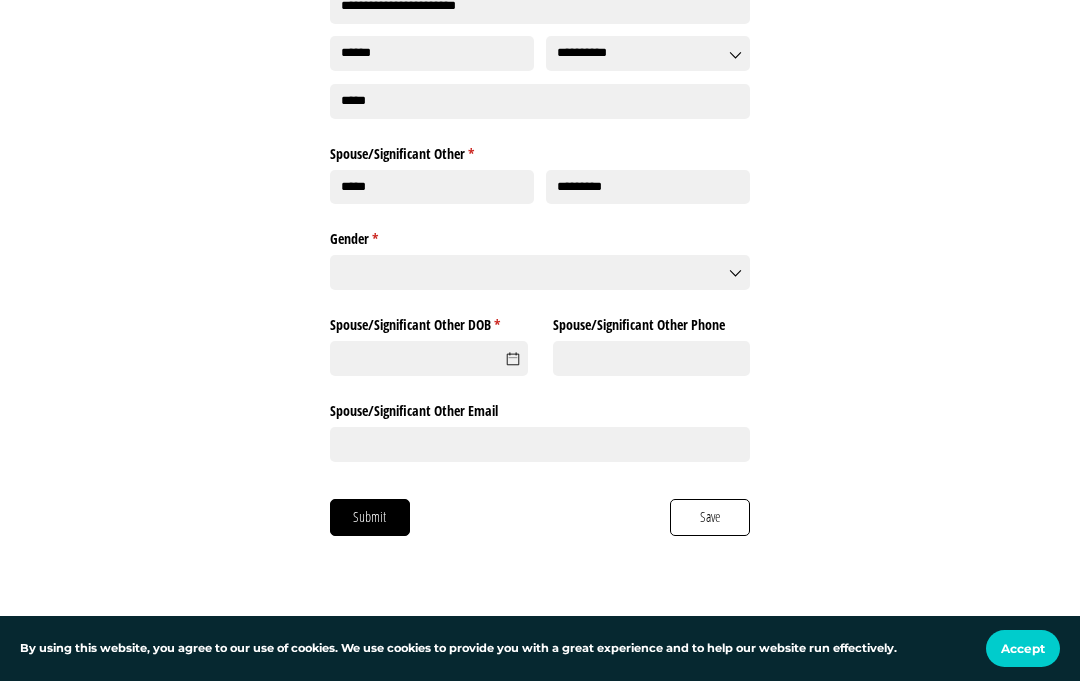 click 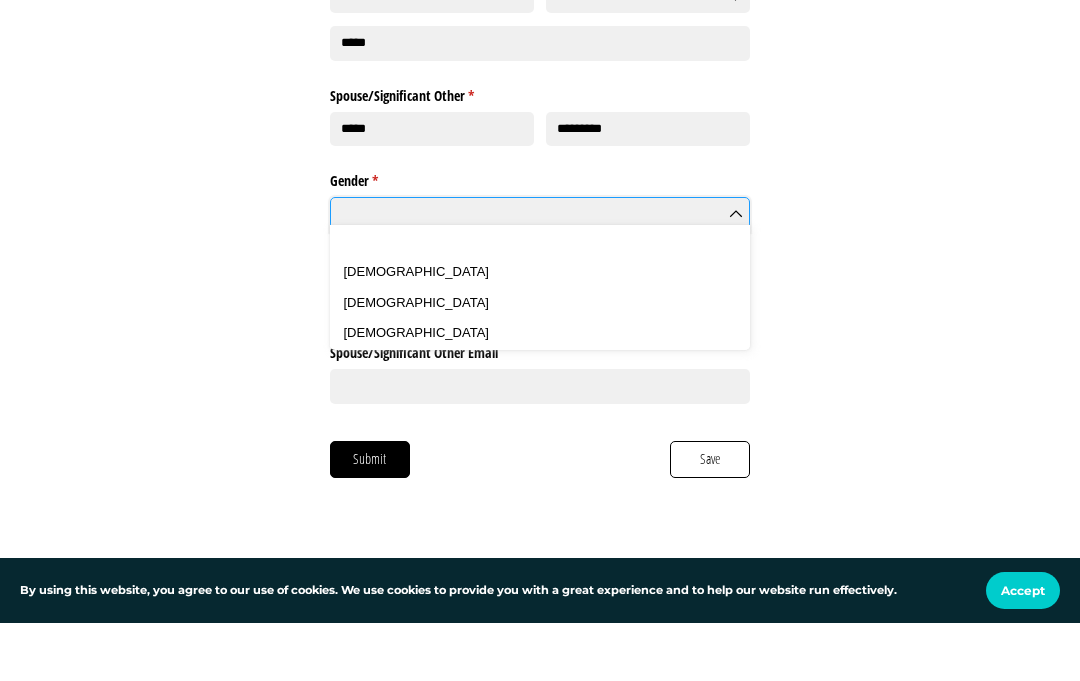 click on "[DEMOGRAPHIC_DATA]" at bounding box center (540, 360) 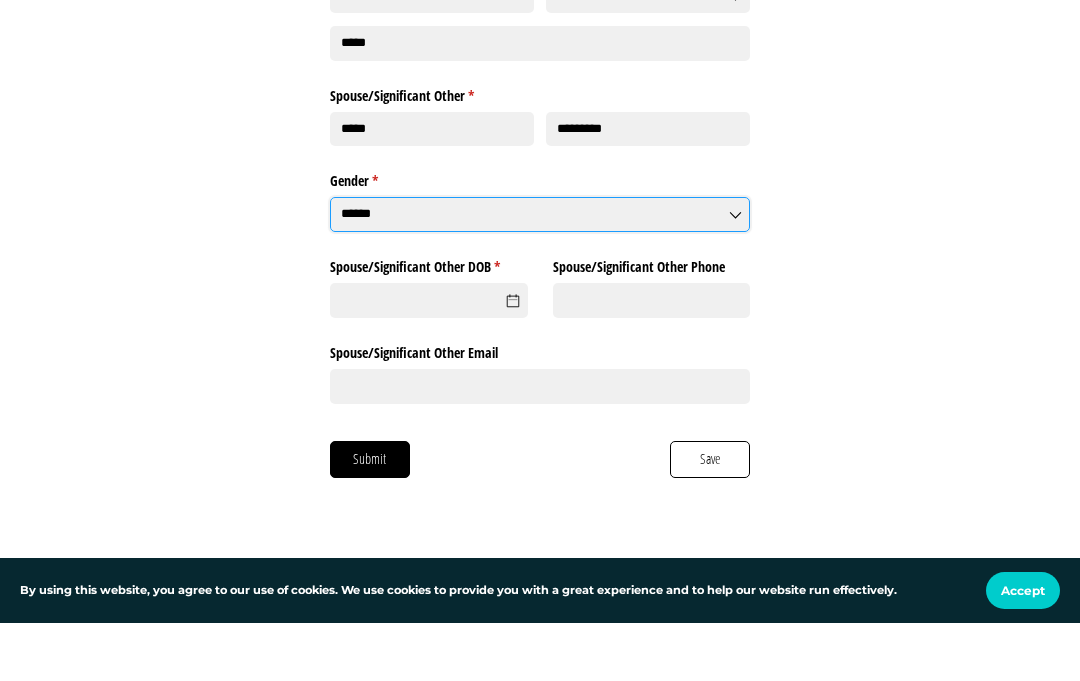 click 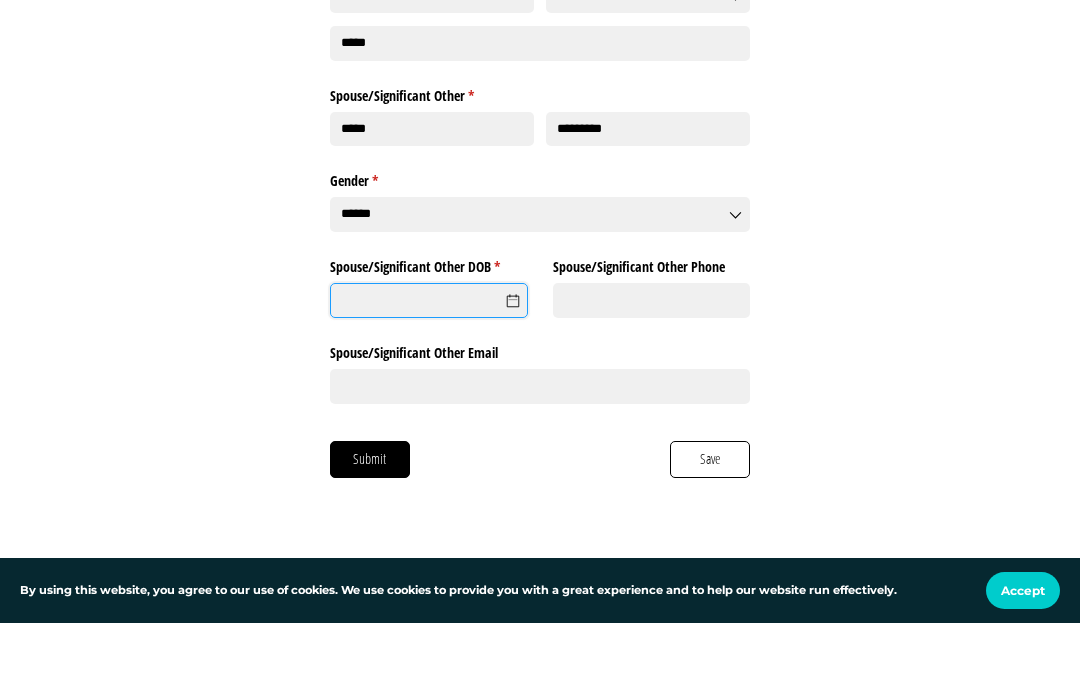 scroll, scrollTop: 1051, scrollLeft: 0, axis: vertical 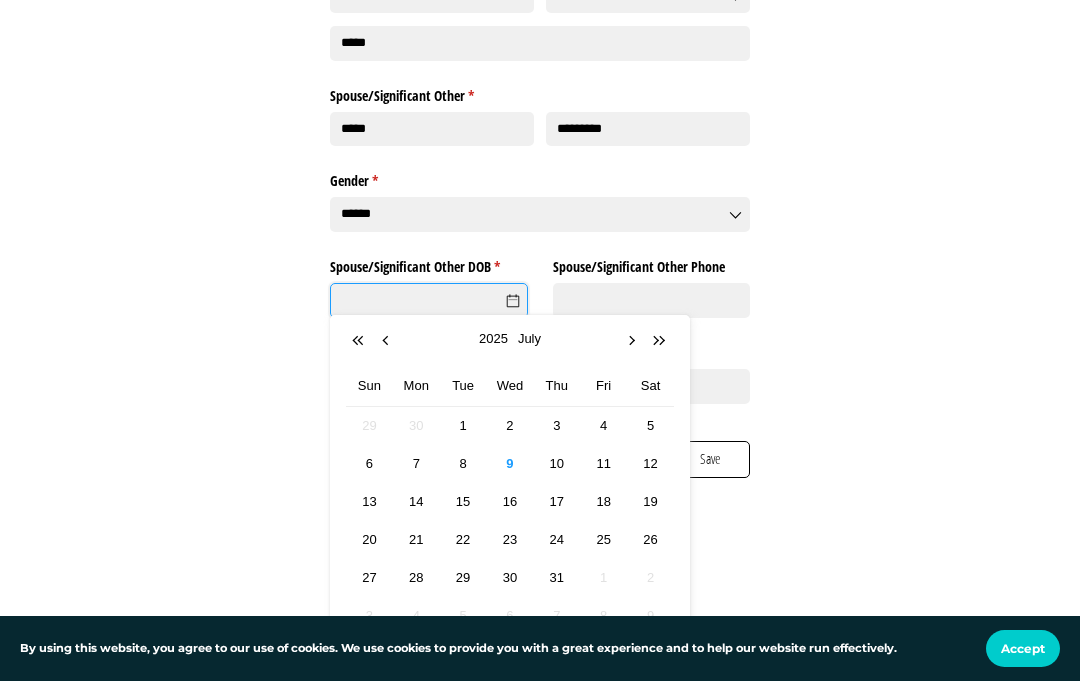 click at bounding box center [360, 341] 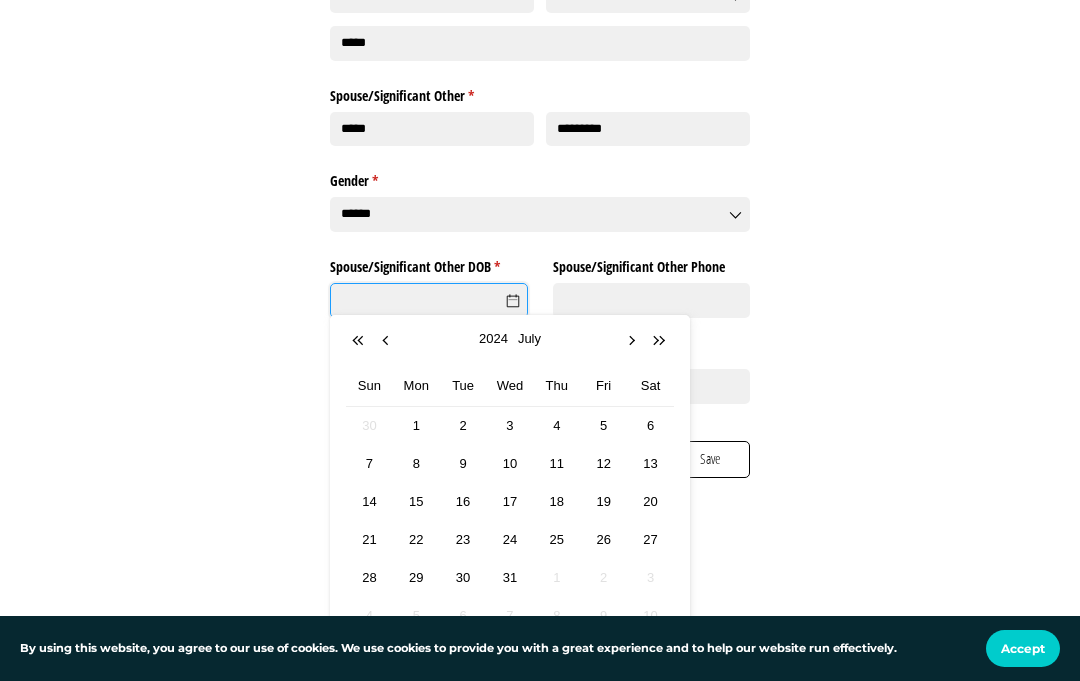 click on "2024" at bounding box center (493, 339) 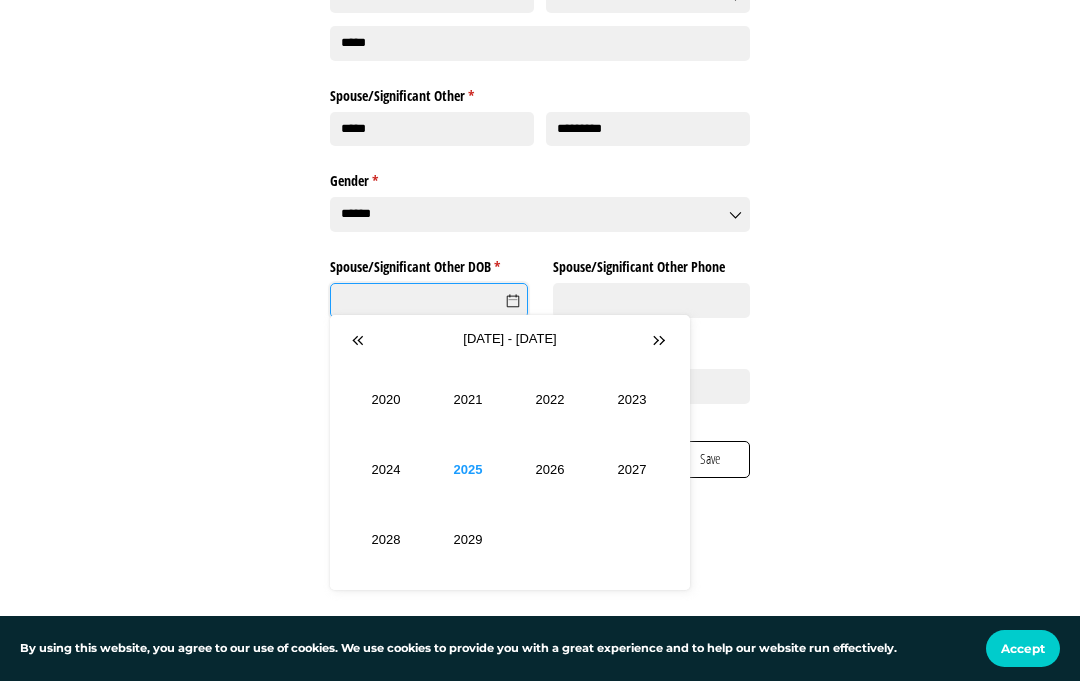 click on "[DATE] - [DATE] Sun Mon Tue Wed Thu Fri Sat
30
1
2
3
4
5
6
7
8
9
10
11
12
13
14
15
16
17
18
19
20
21
22
23
24
25
26
27
28
29
30
31
1
2
3
4
5
6
7
8
[DATE] 2021 2022 2023 2024 2025" at bounding box center (510, 458) 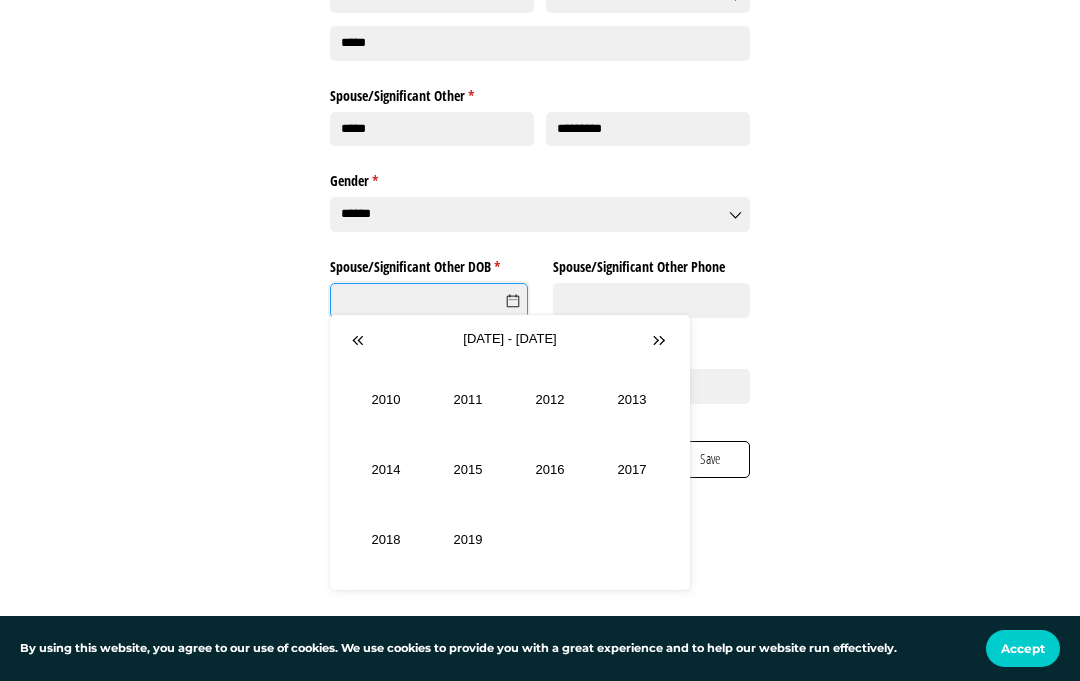 click on "[DATE] - [DATE]" at bounding box center (510, 339) 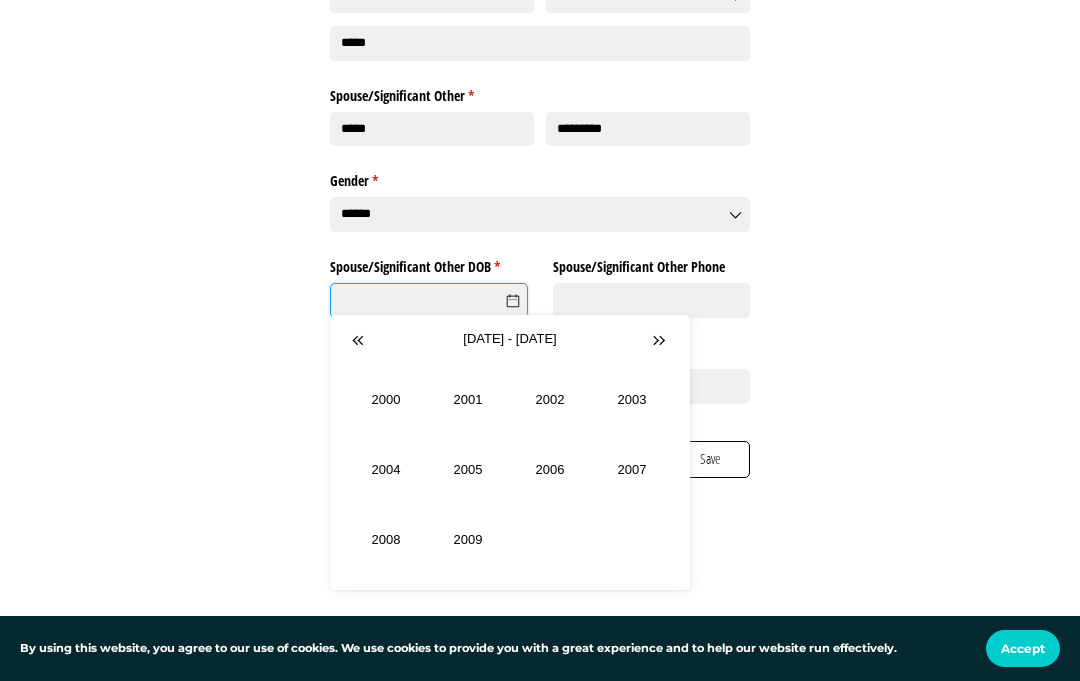 click on "[DATE] - [DATE]" at bounding box center [510, 339] 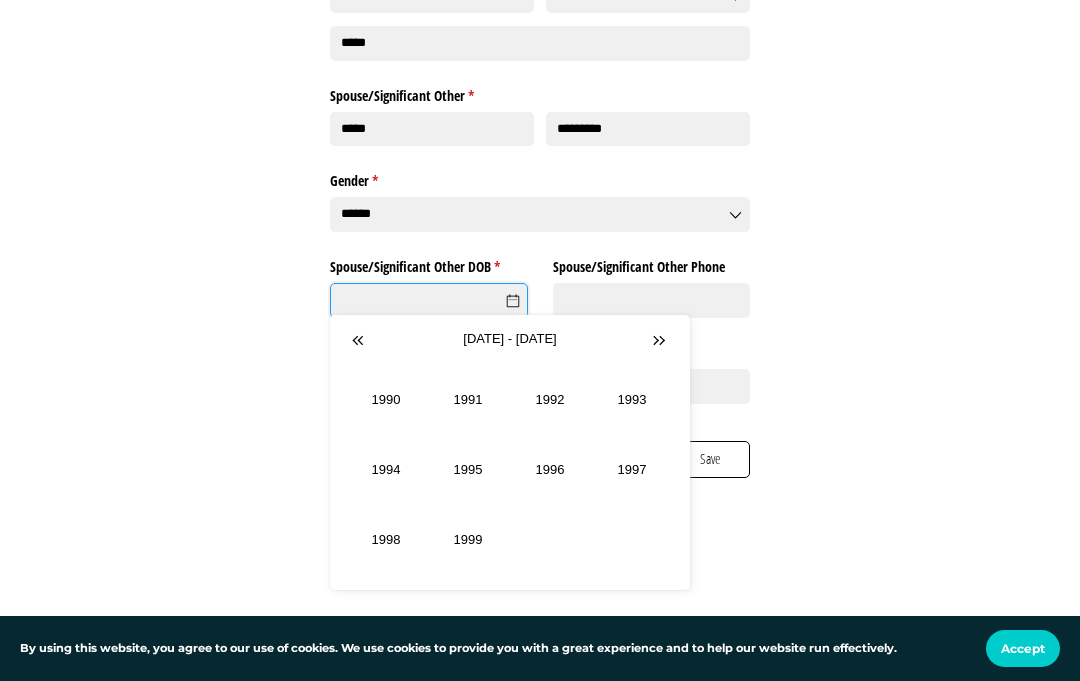 click at bounding box center (360, 341) 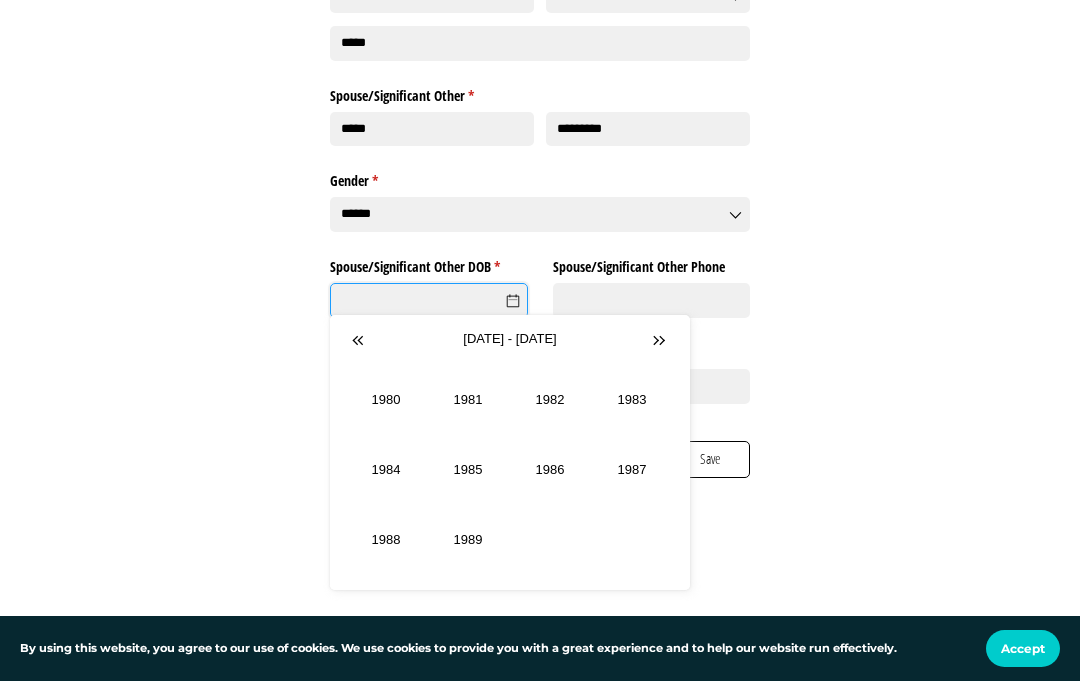 click at bounding box center [360, 341] 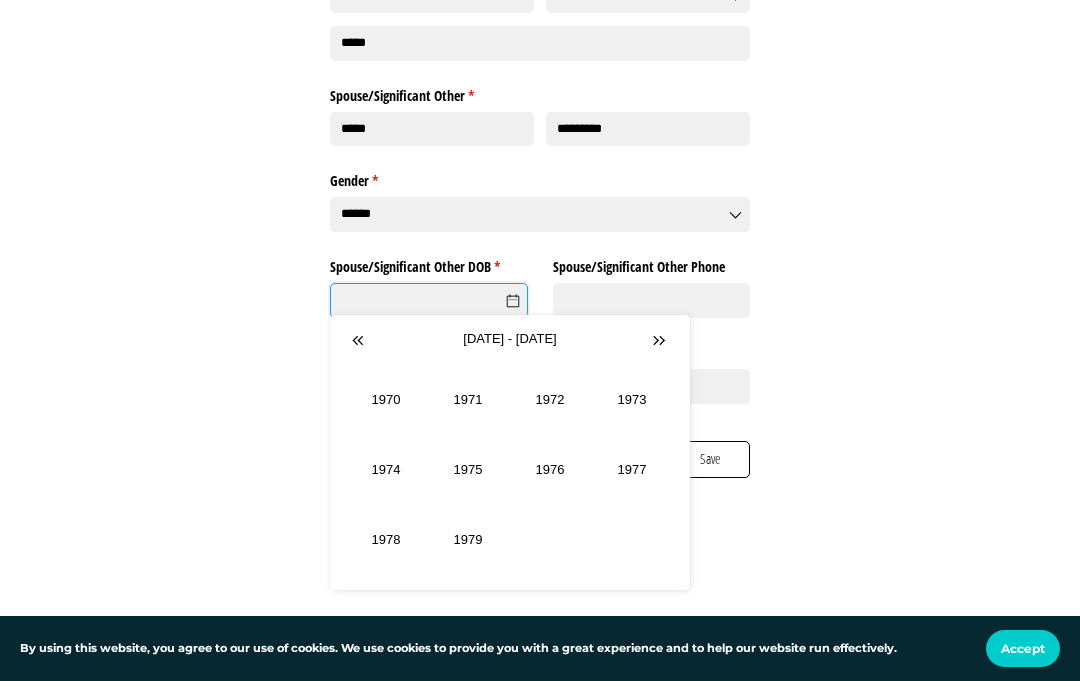 click at bounding box center [360, 341] 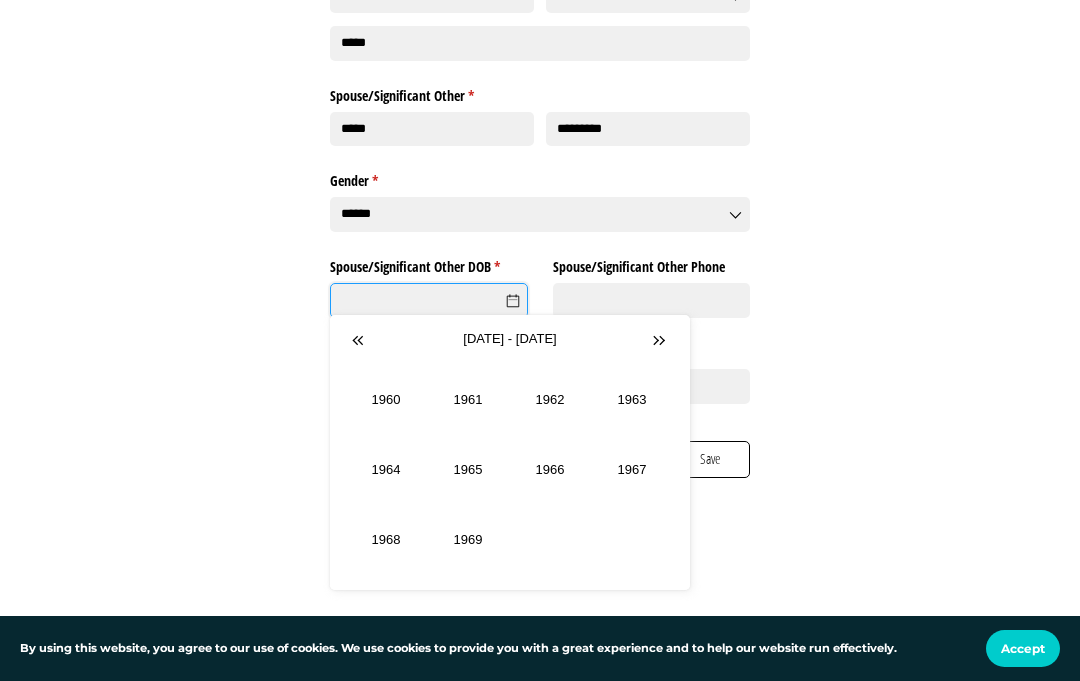 click at bounding box center (360, 341) 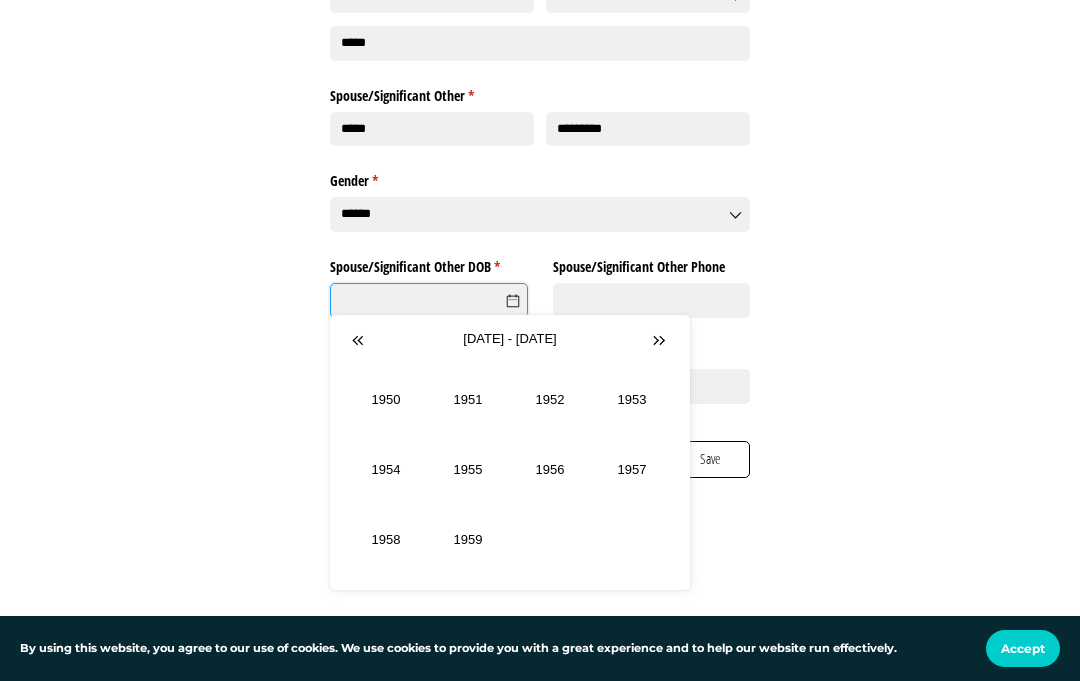 click on "1957" at bounding box center [632, 470] 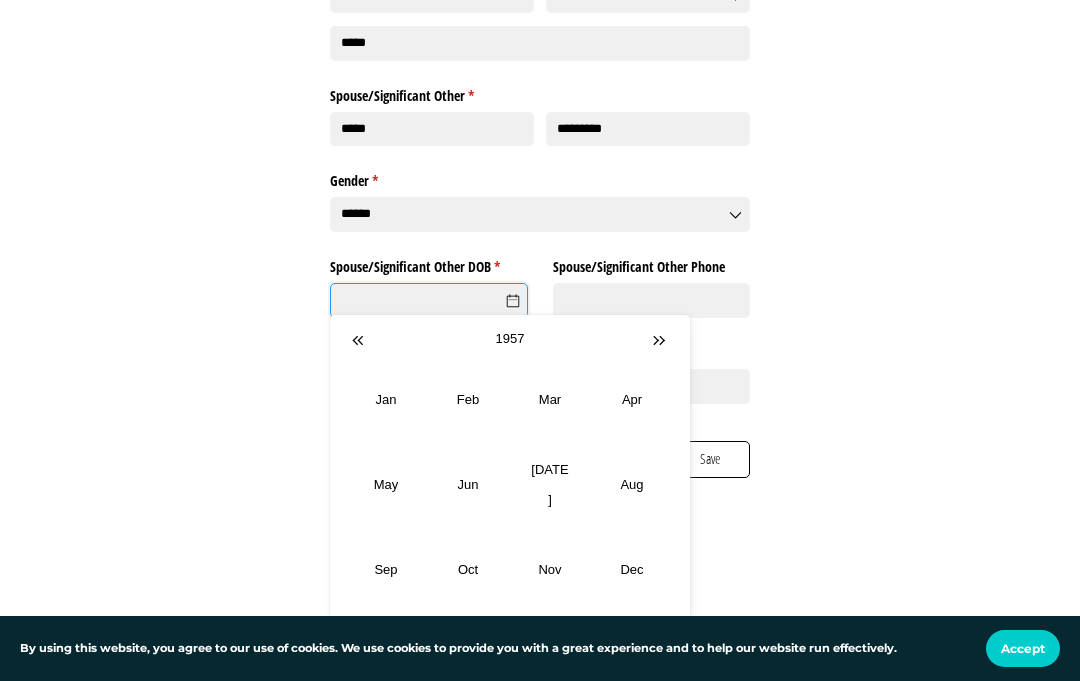 click on "Mar" at bounding box center [550, 400] 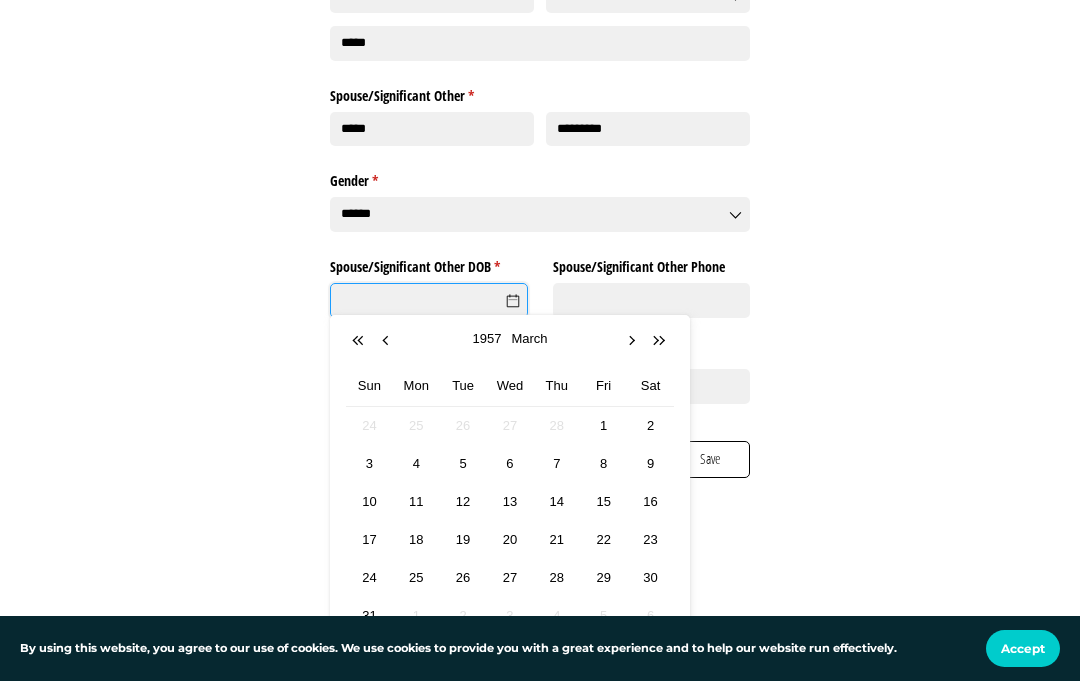 click on "25" at bounding box center (416, 577) 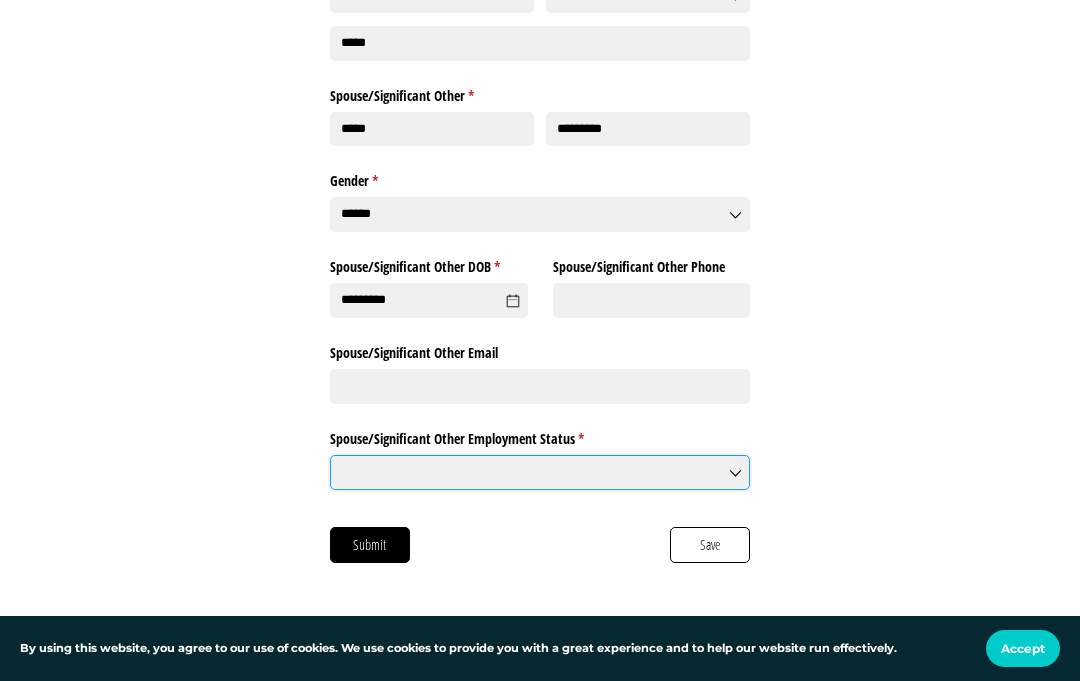click on "Spouse/​Significant Other Employment Status *   (required)" 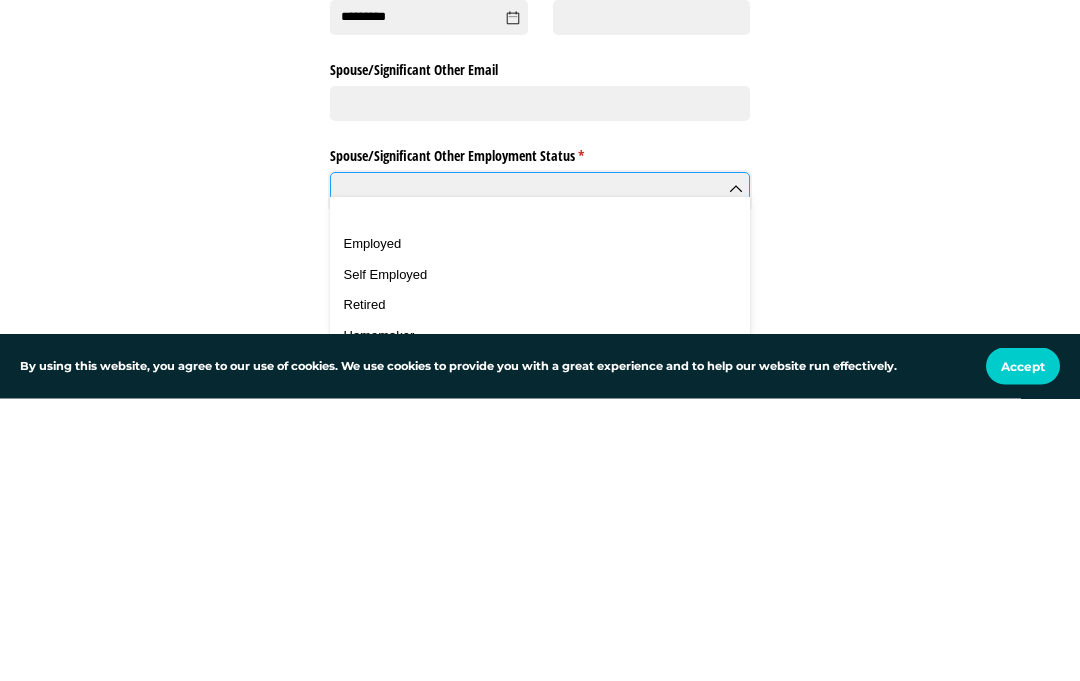 click on "Retired" at bounding box center [540, 588] 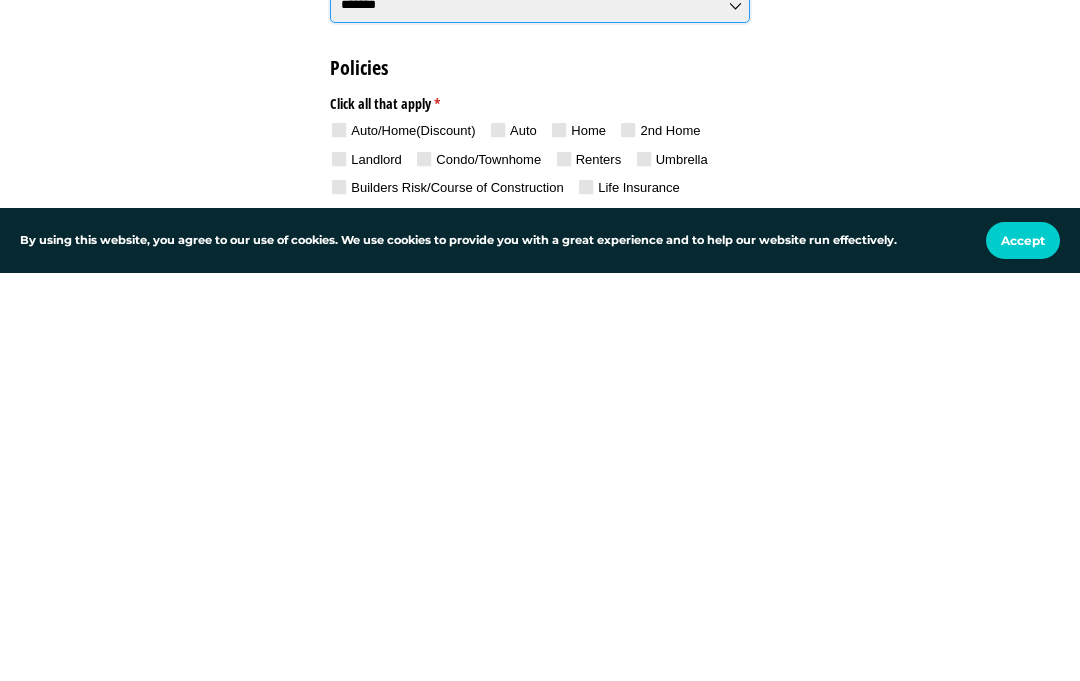scroll, scrollTop: 1113, scrollLeft: 0, axis: vertical 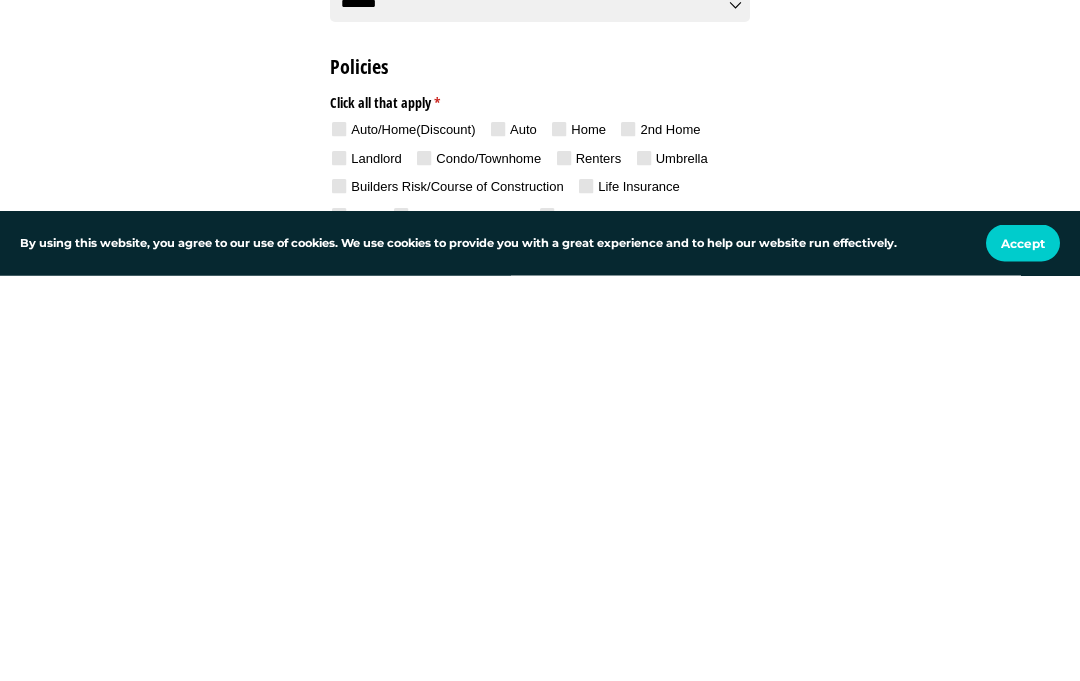 click 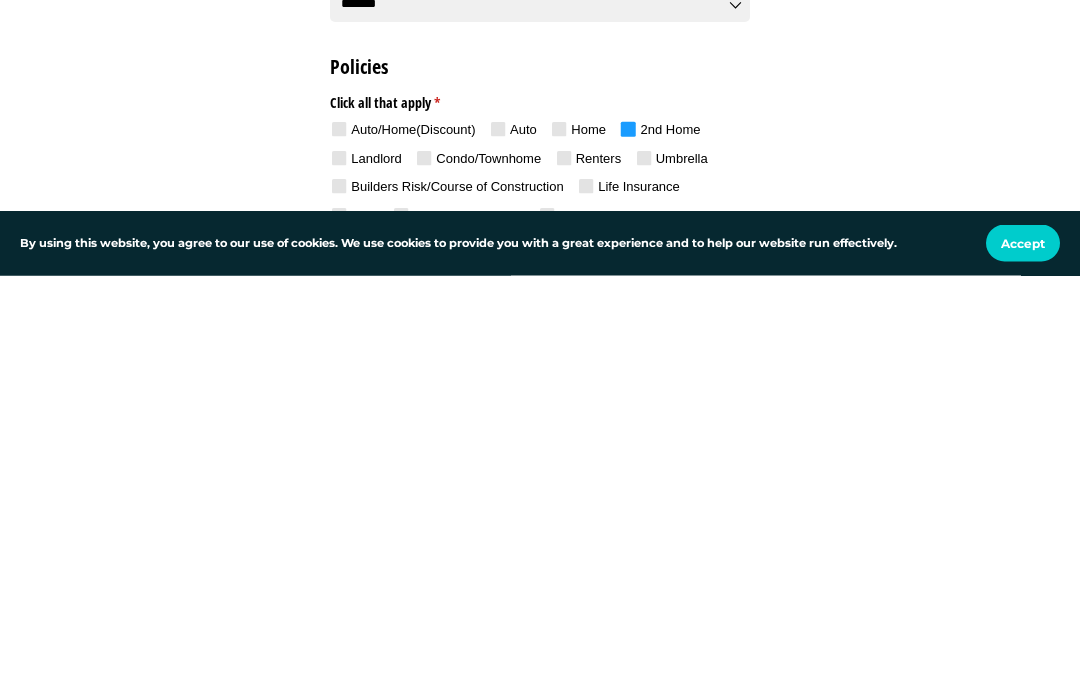 scroll, scrollTop: 1519, scrollLeft: 0, axis: vertical 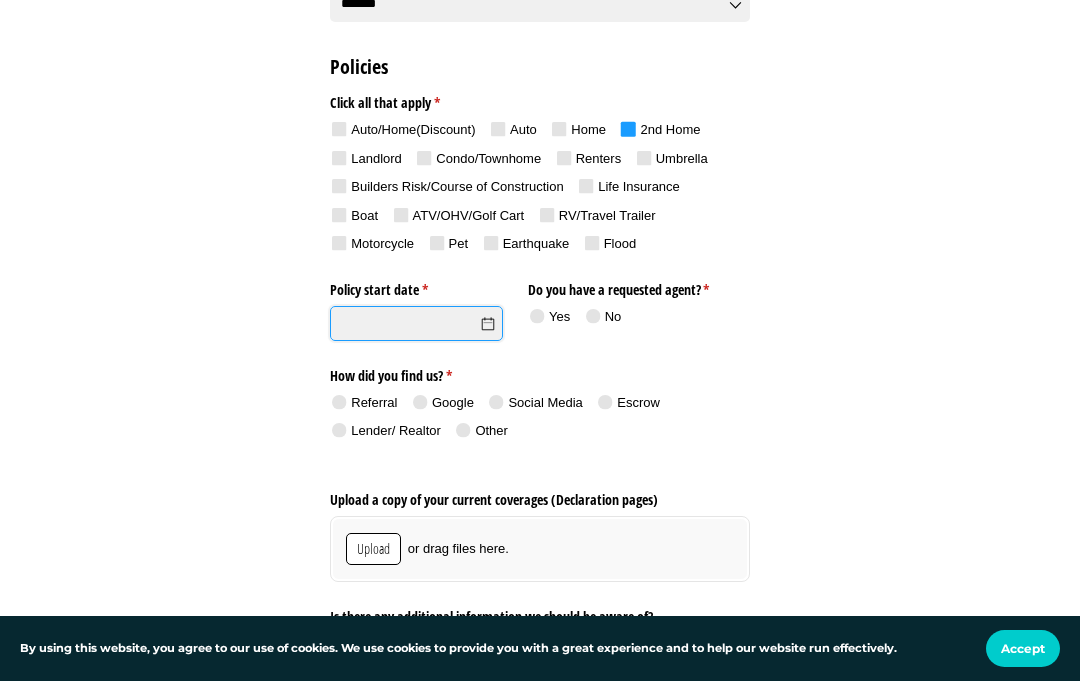 click on "Policy start date *   (required)" 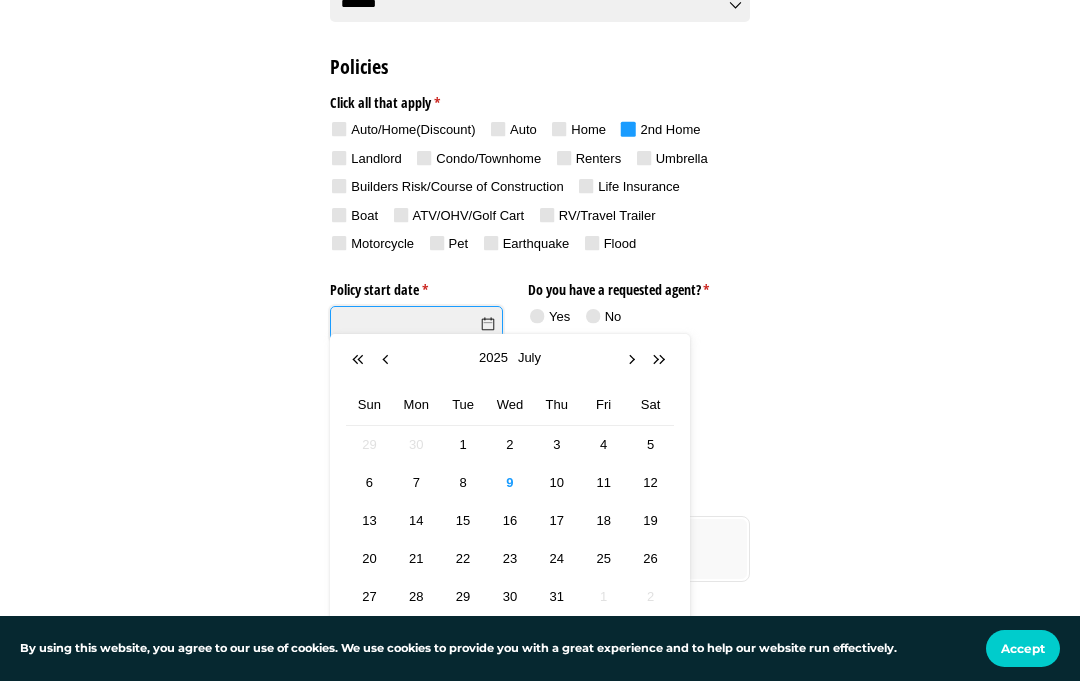 click on "22" at bounding box center [462, 558] 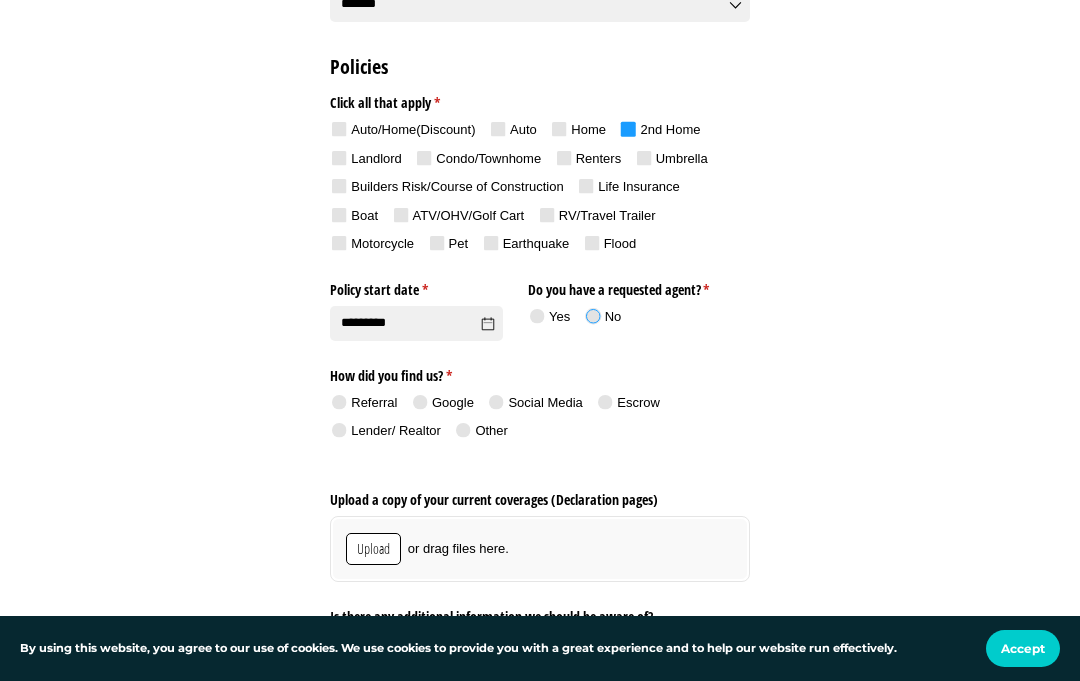 click 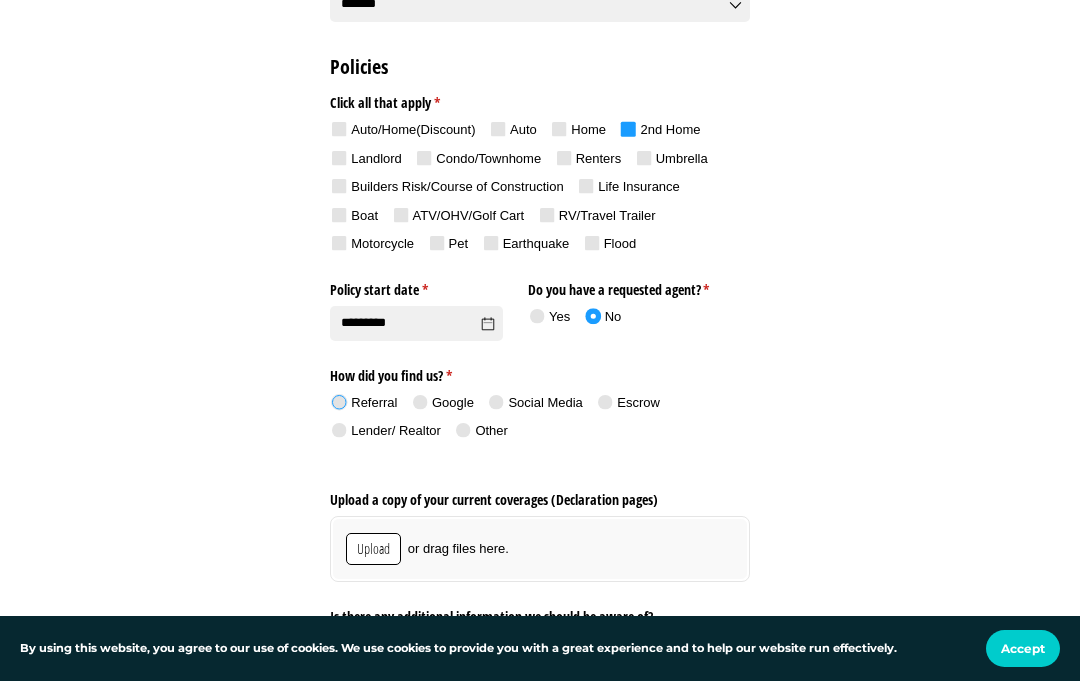 click 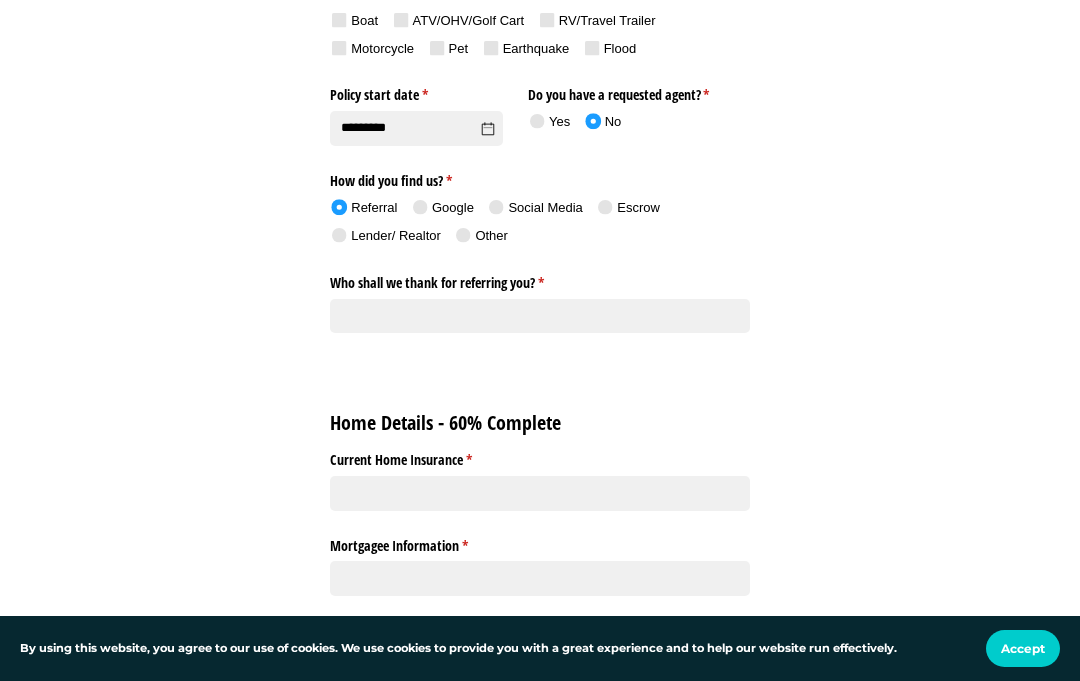 scroll, scrollTop: 1712, scrollLeft: 0, axis: vertical 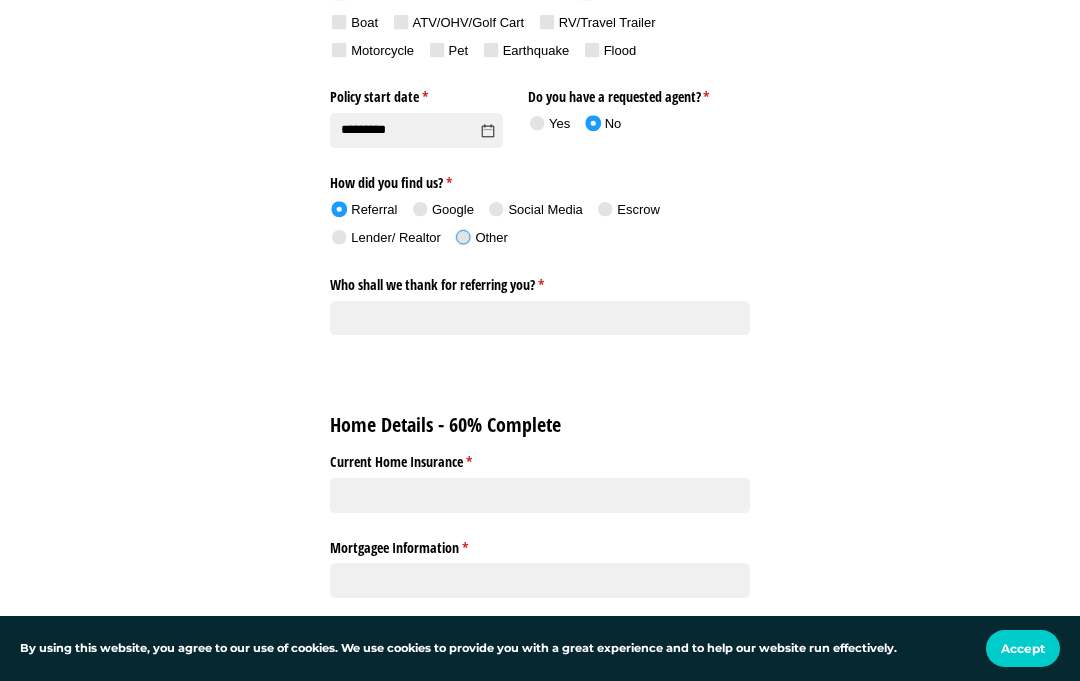 click on "Other" 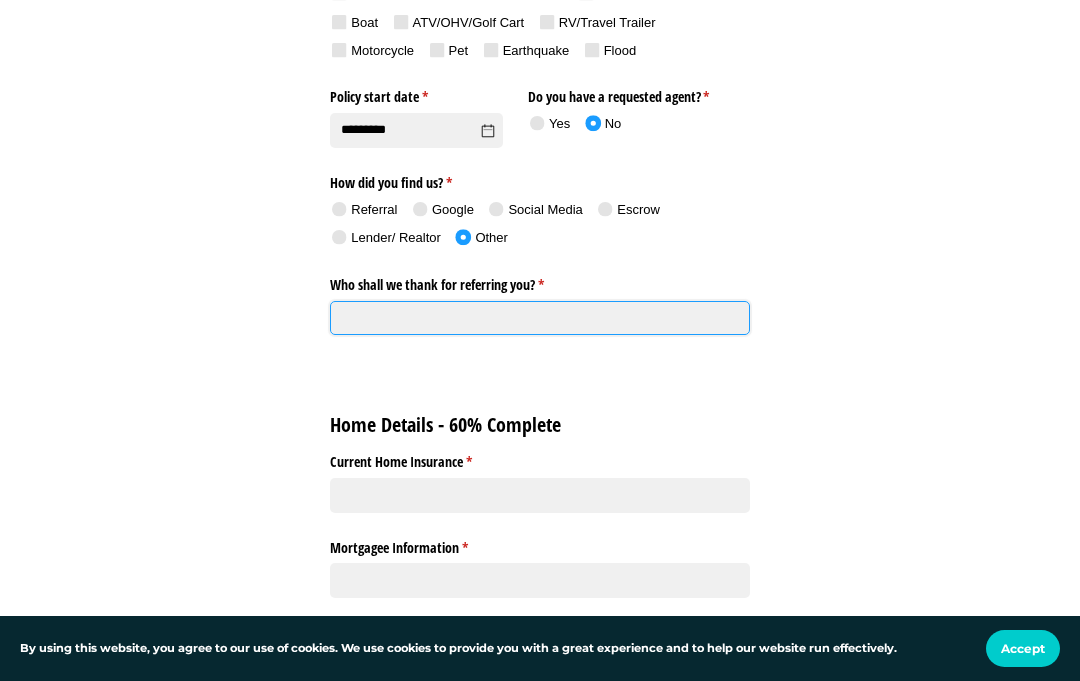 click on "Who shall we thank for referring you? *   (required)" 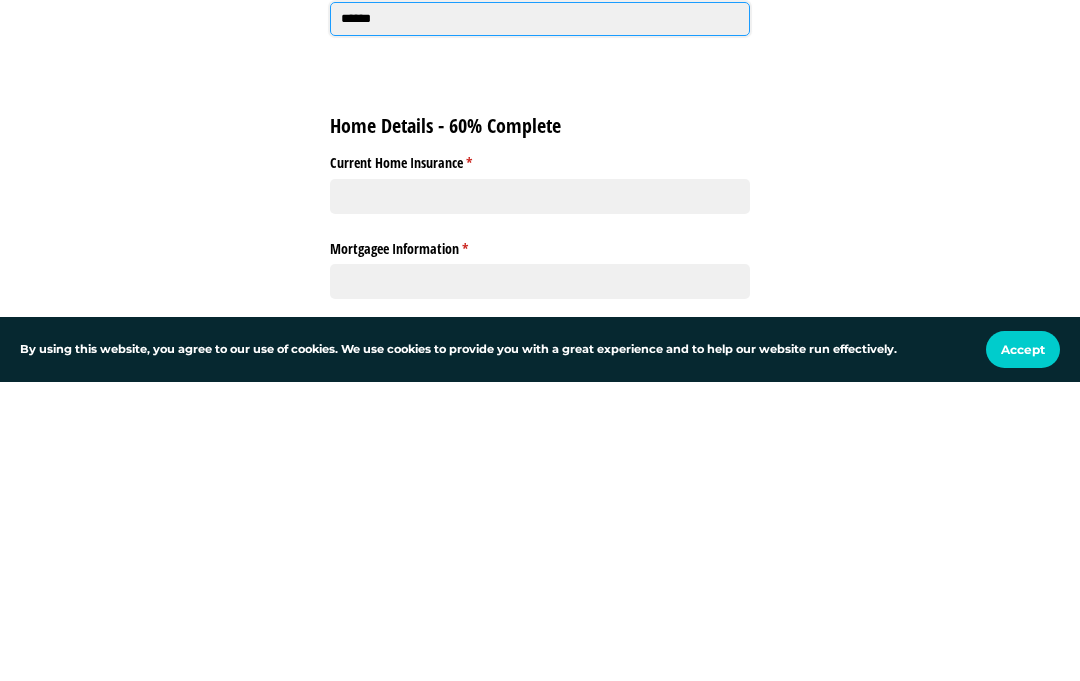 type on "******" 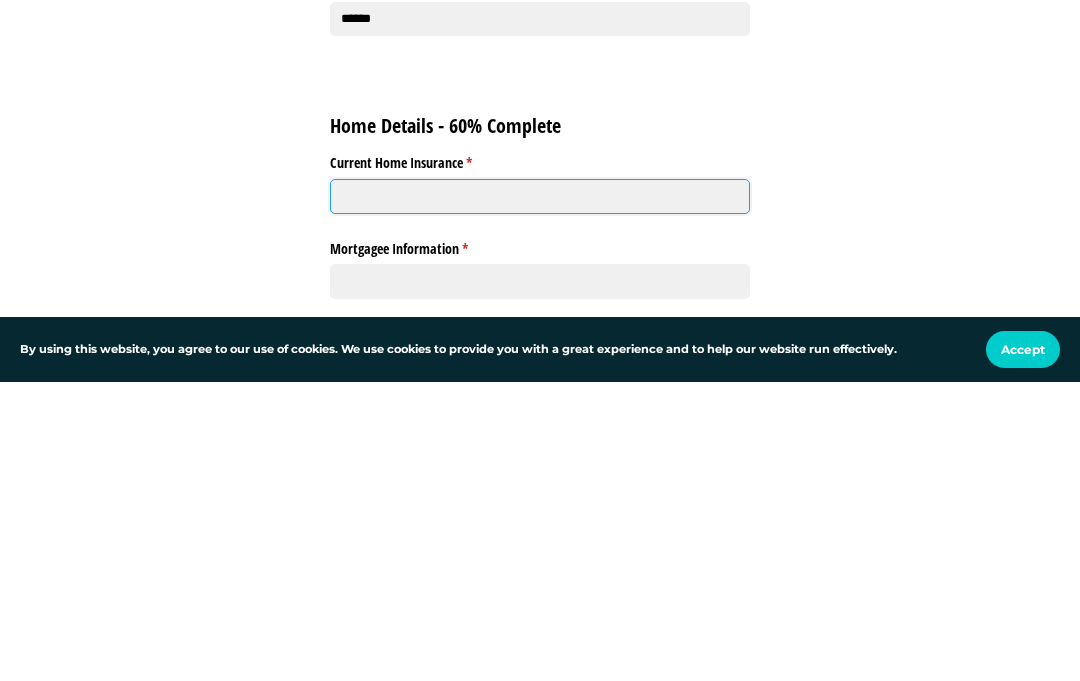 click on "Current Home Insurance *   (required)" 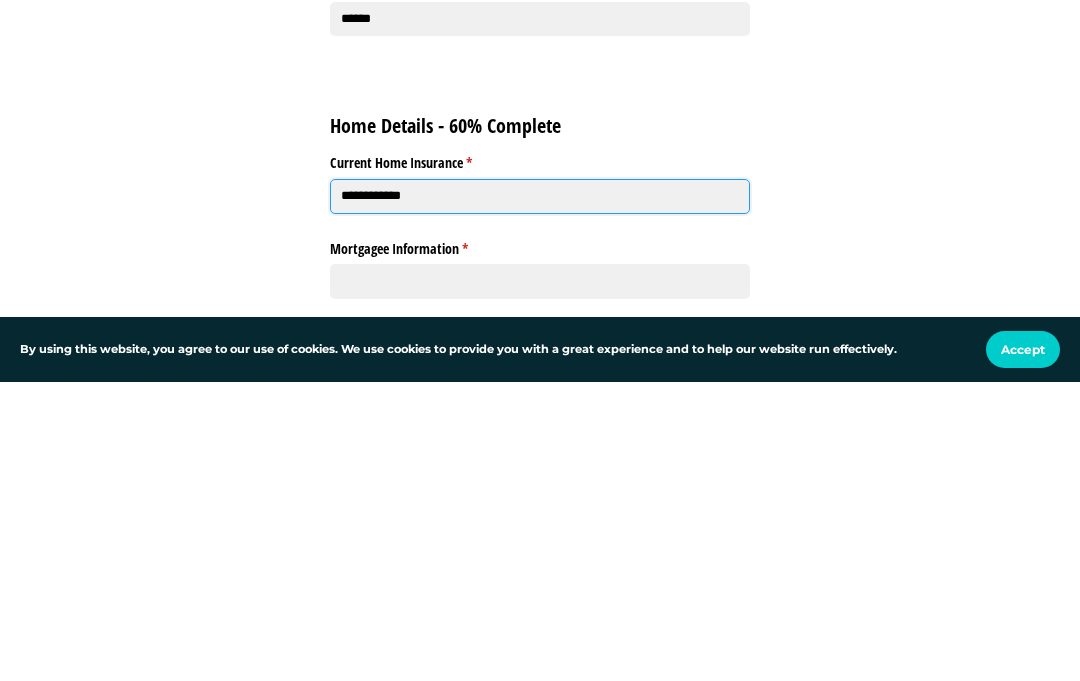 type on "**********" 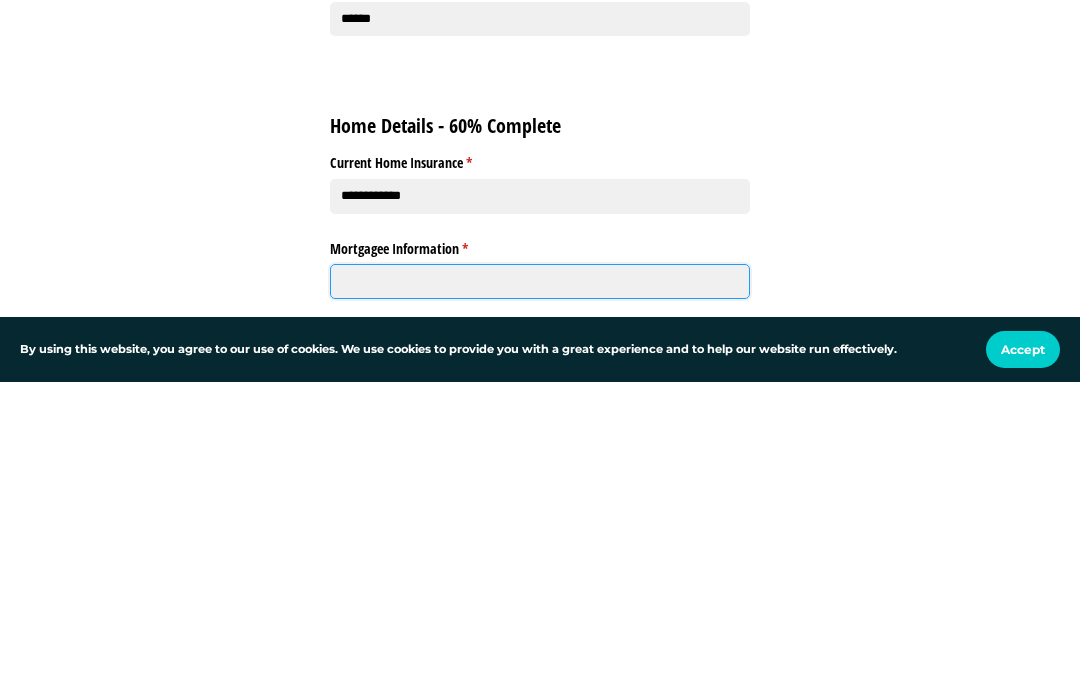 click on "Mortgagee Information *   (required)" 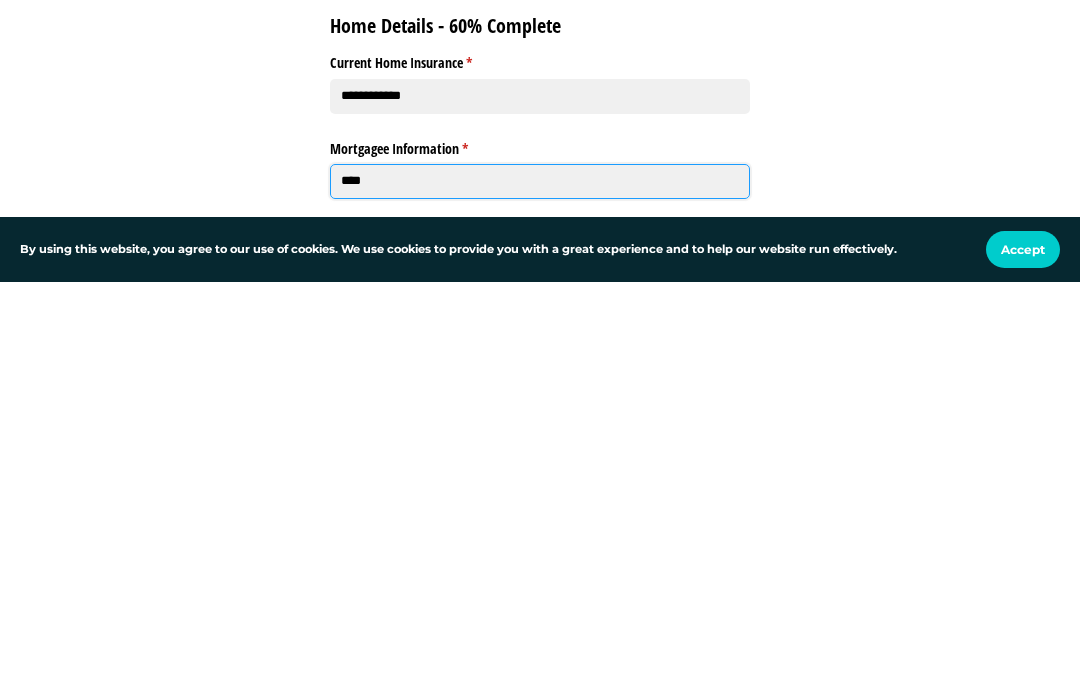 type on "****" 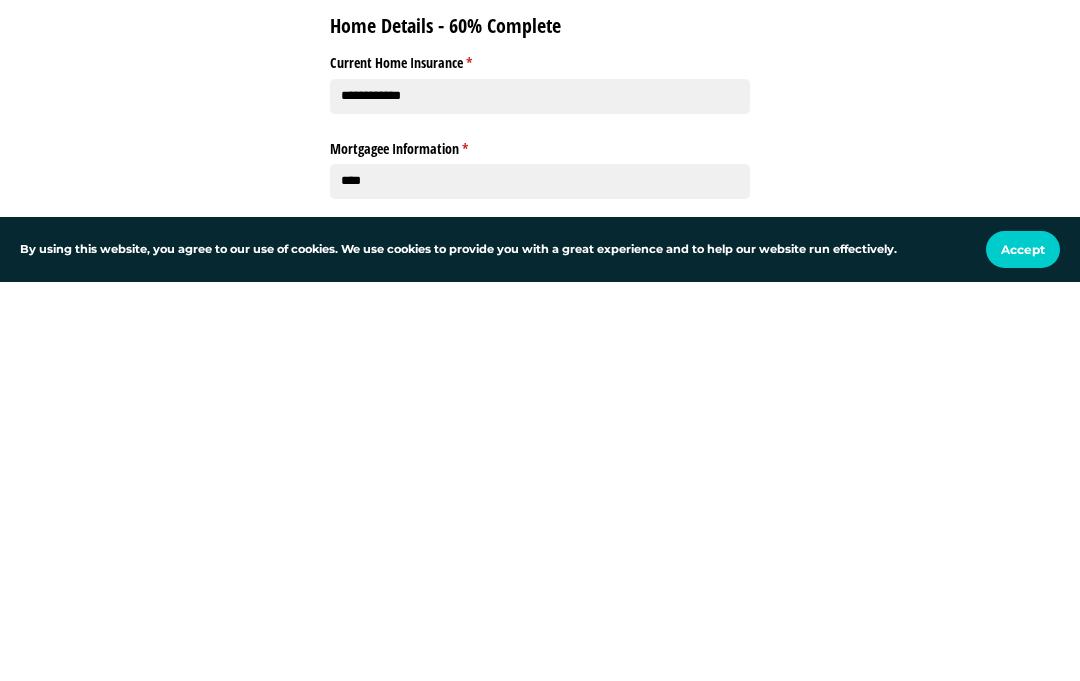click 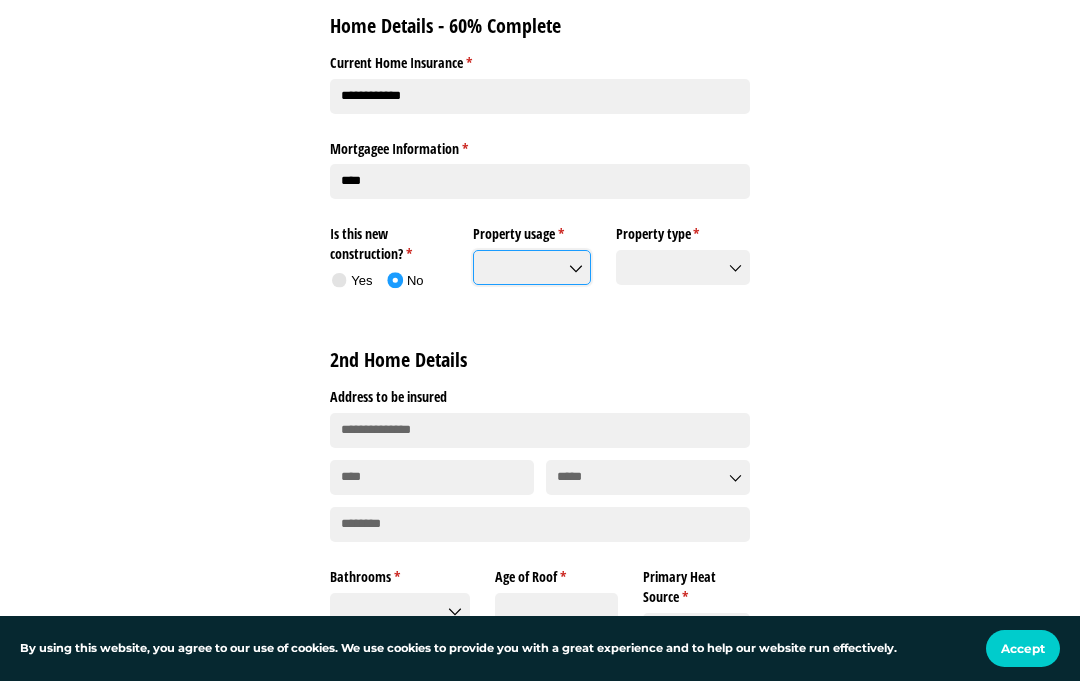 click on "Property usage *   (required)" 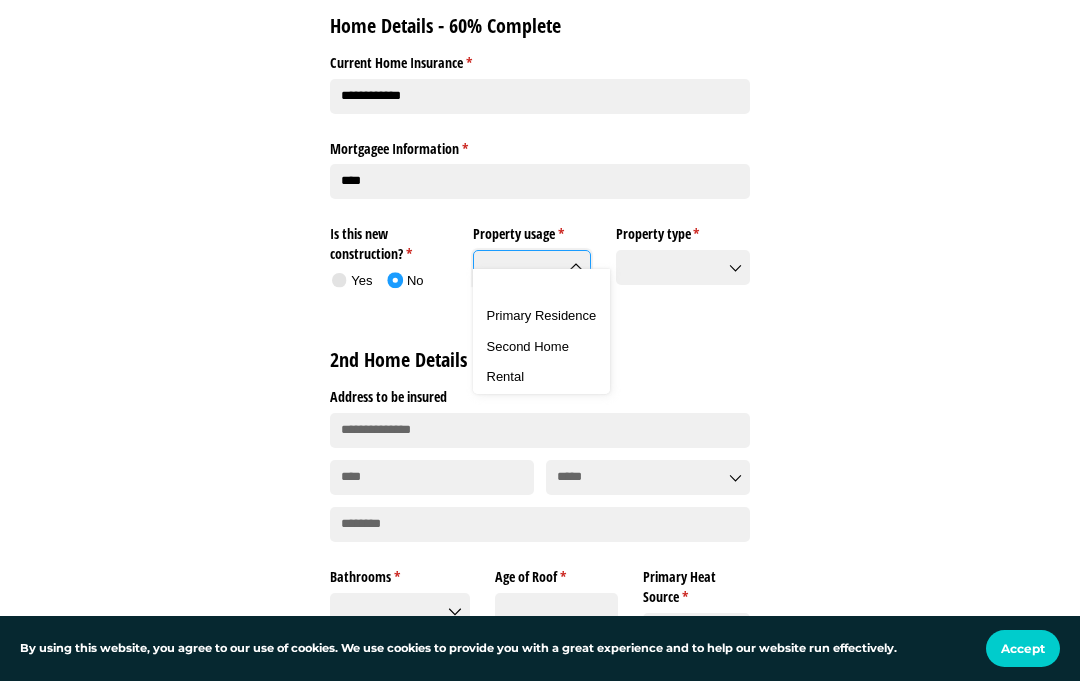 click on "Second Home" at bounding box center [528, 346] 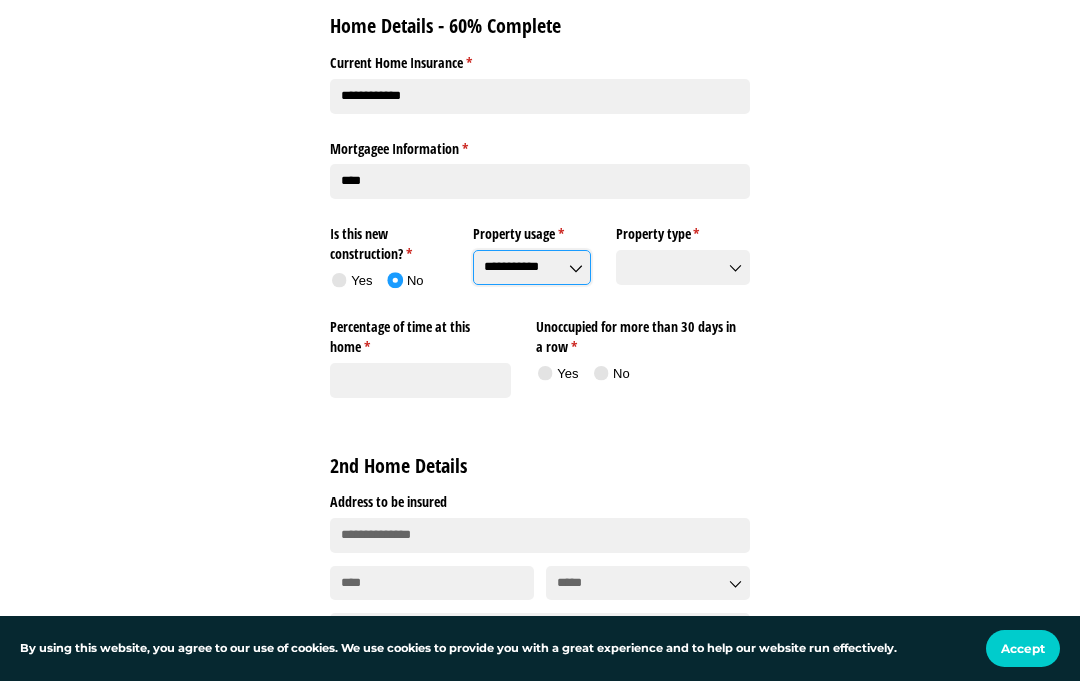 click 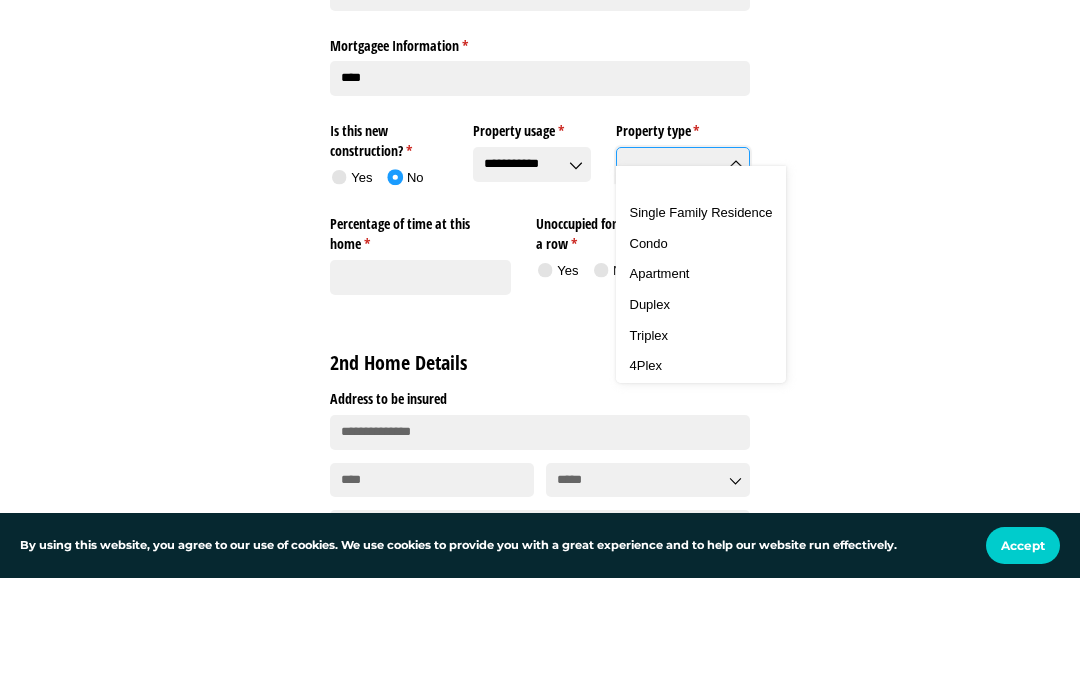 click on "Single Family Residence" at bounding box center (701, 316) 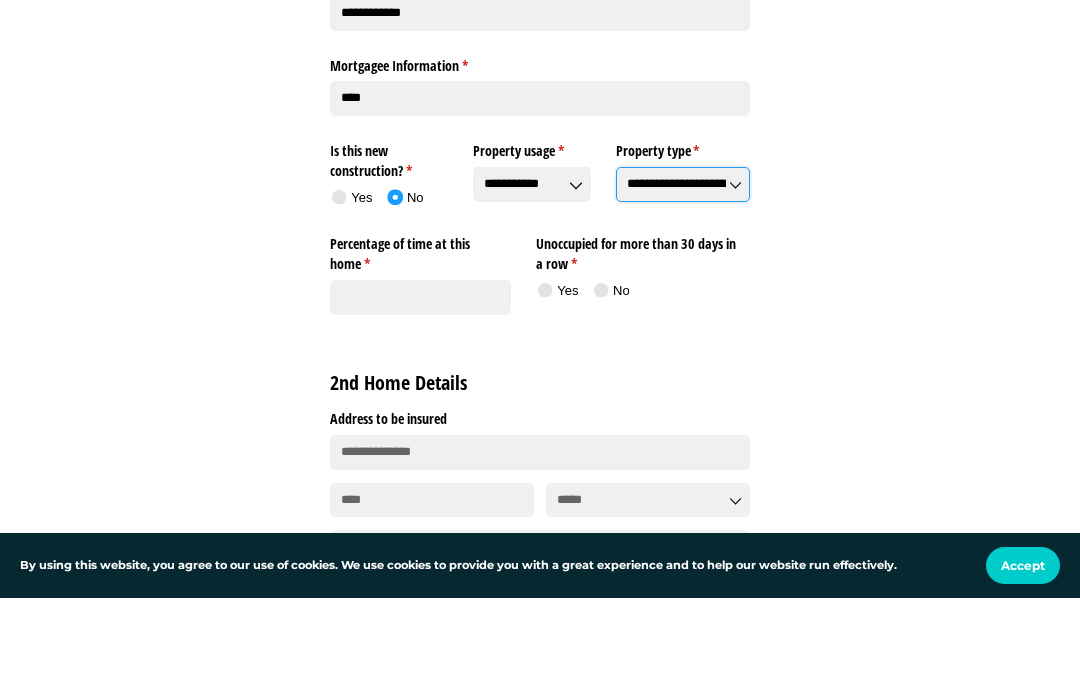 click 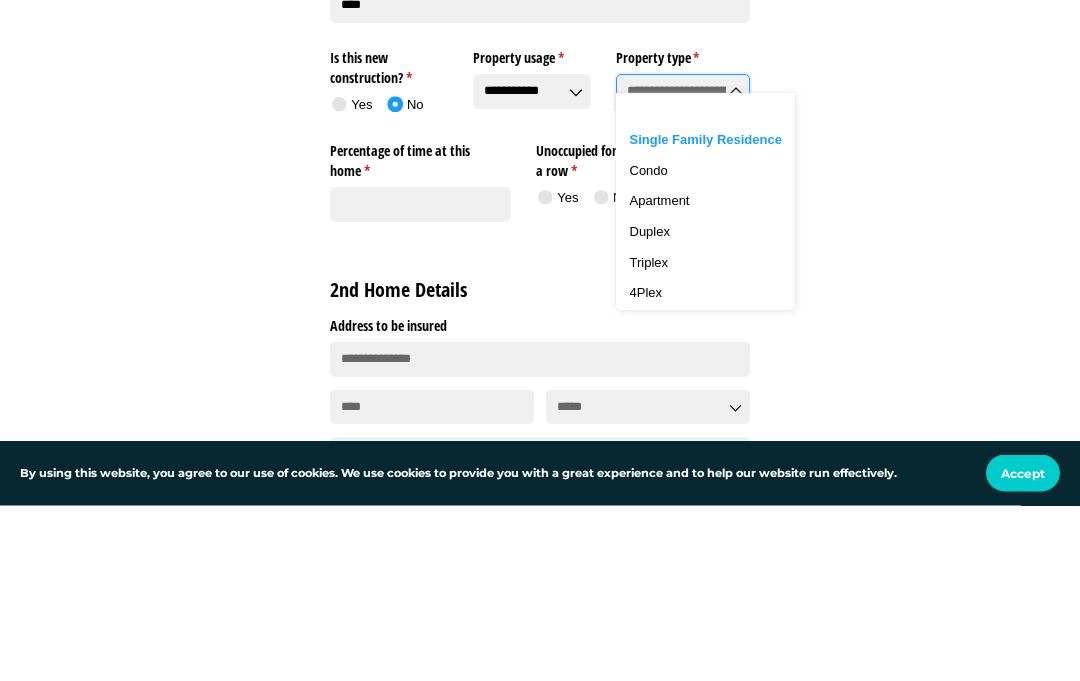 click on "Single Family Residence" at bounding box center (706, 315) 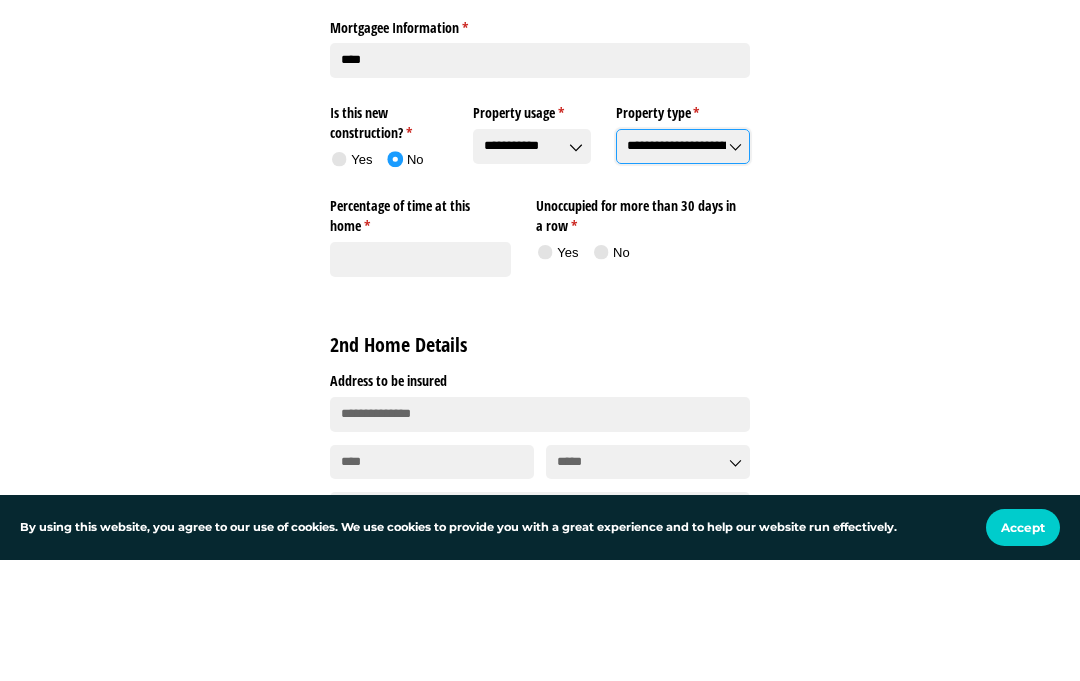 click 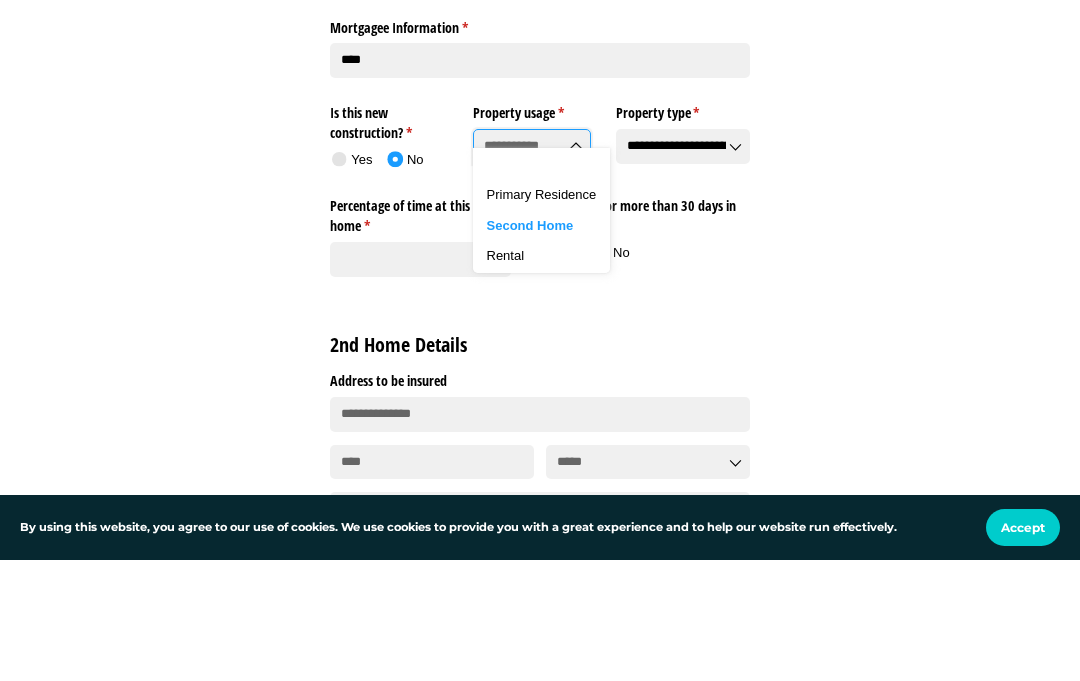 click on "Rental" at bounding box center [542, 377] 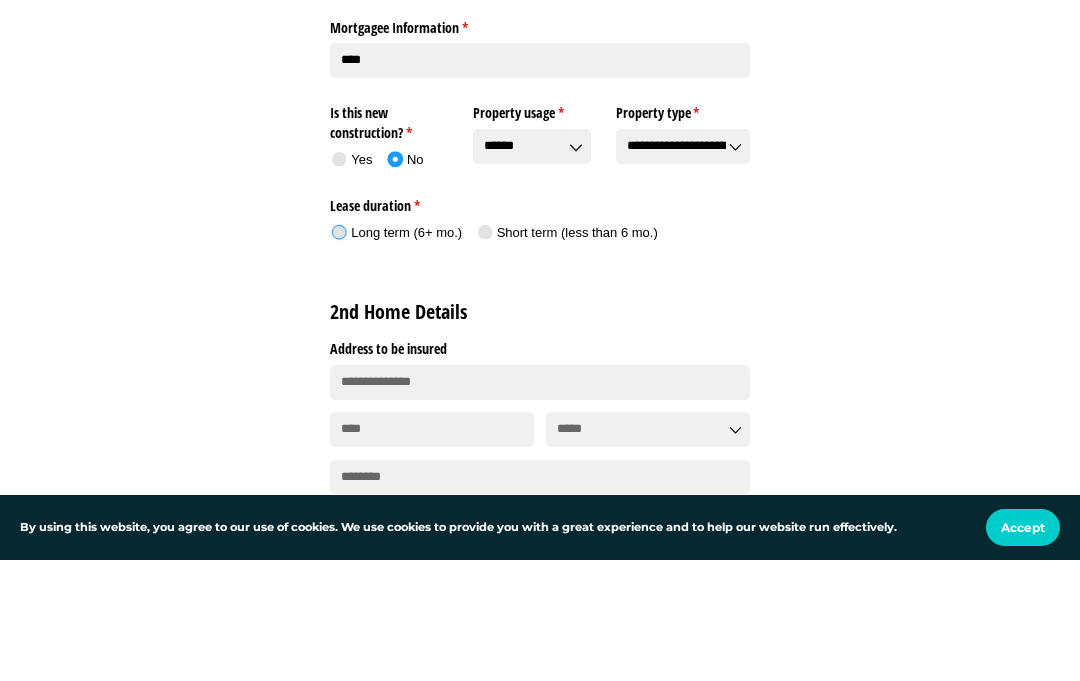 click 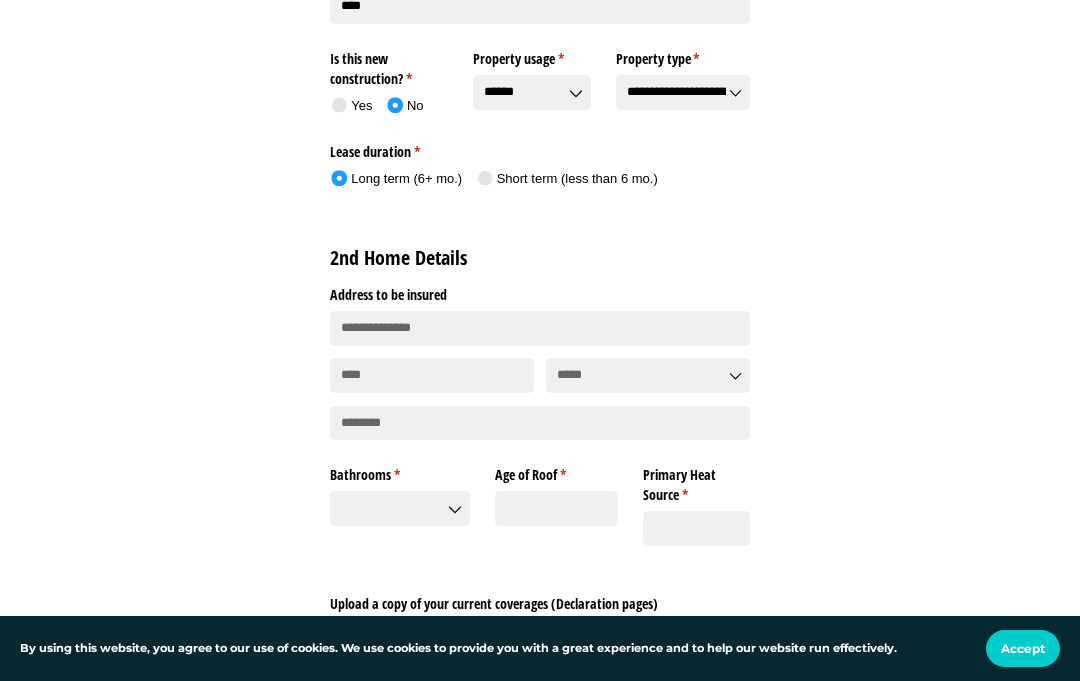 scroll, scrollTop: 2285, scrollLeft: 0, axis: vertical 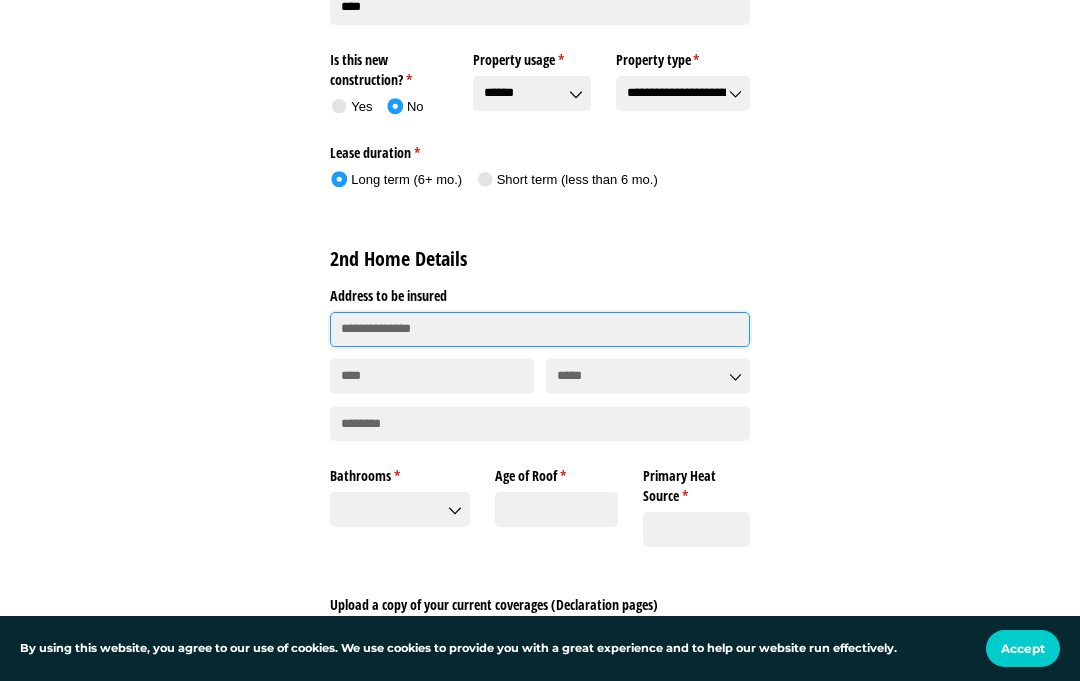 click 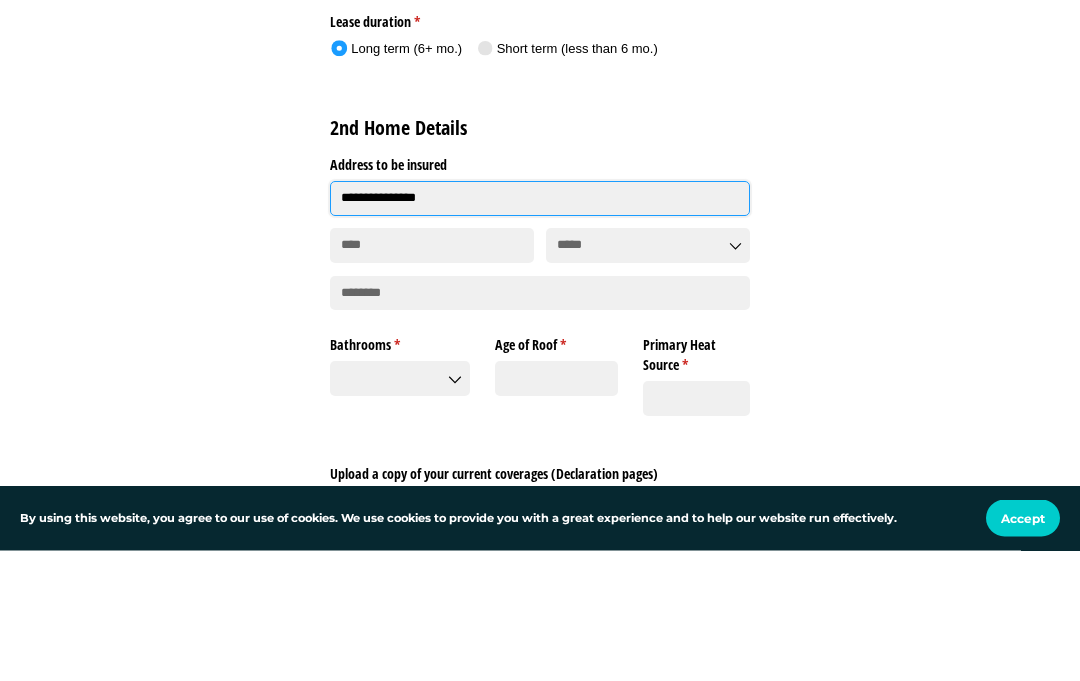 click on "Submit" 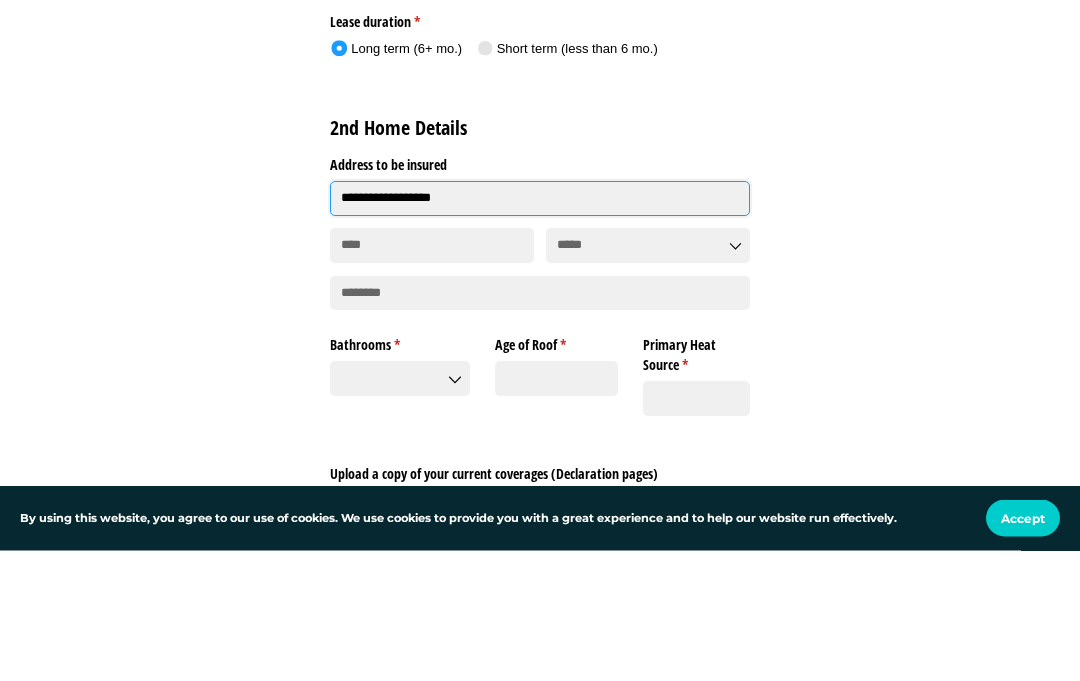 type on "**********" 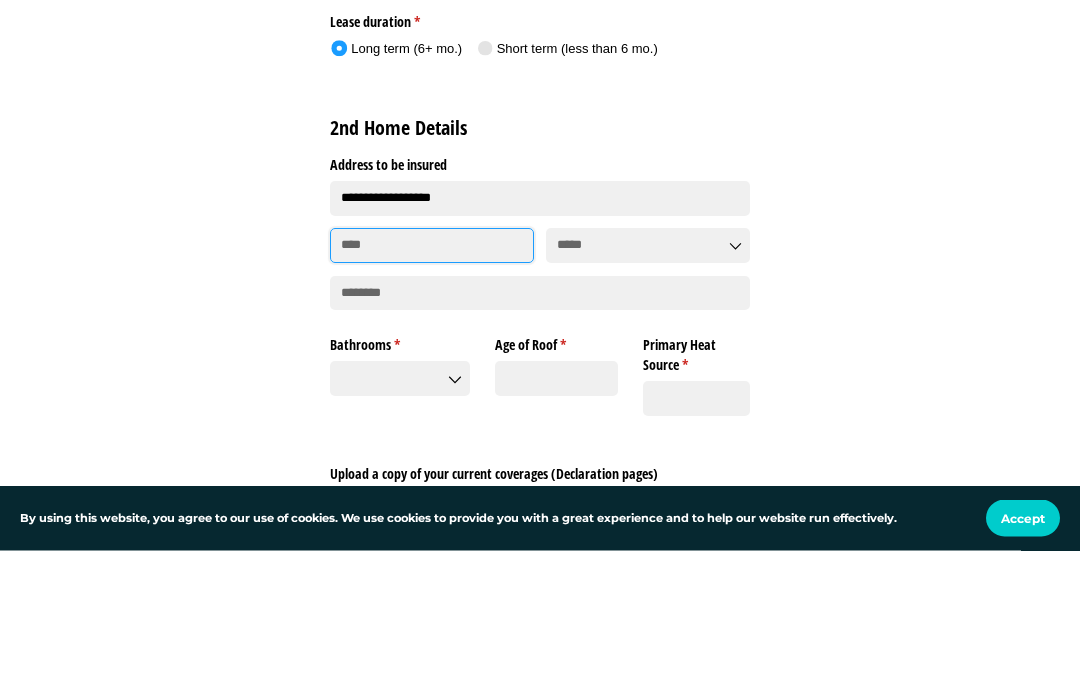 click 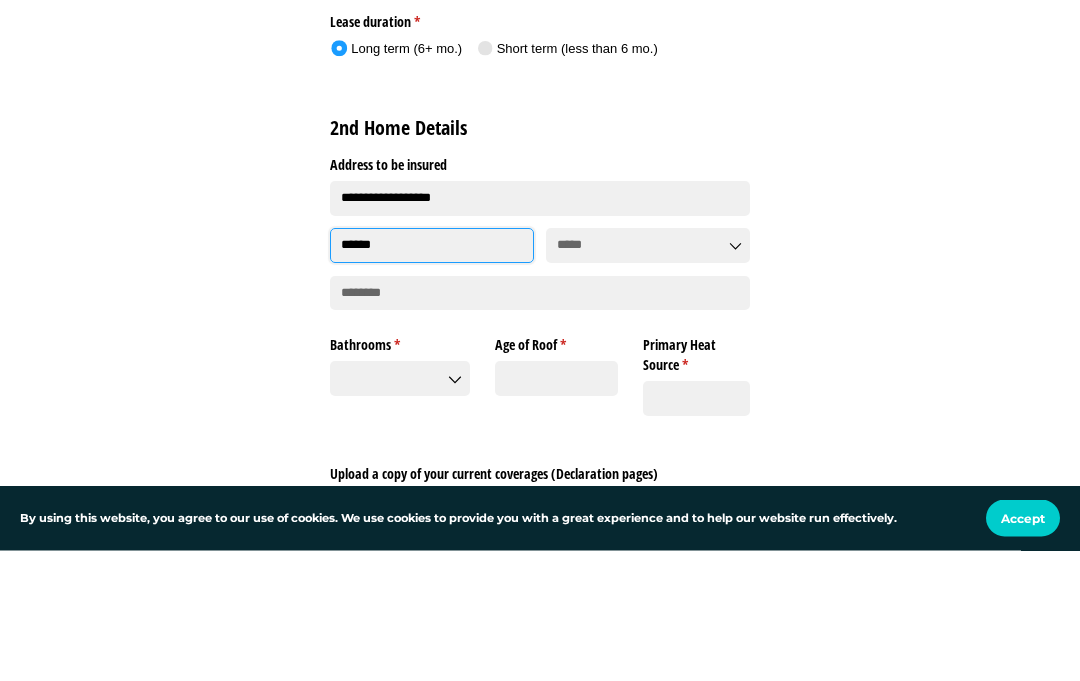 type on "******" 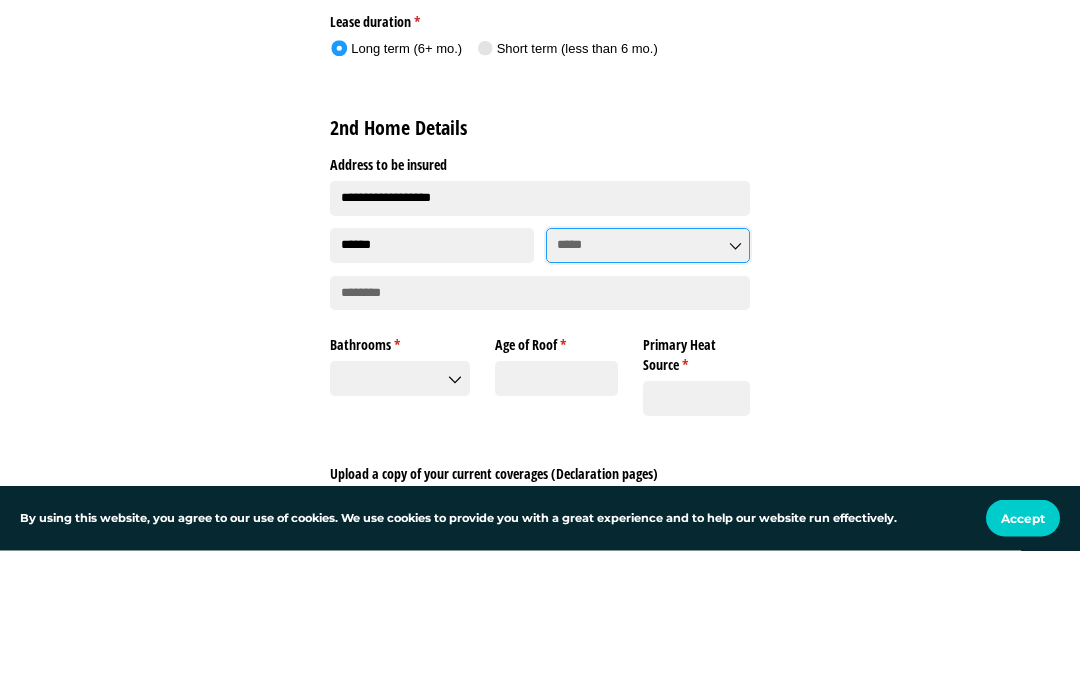 click 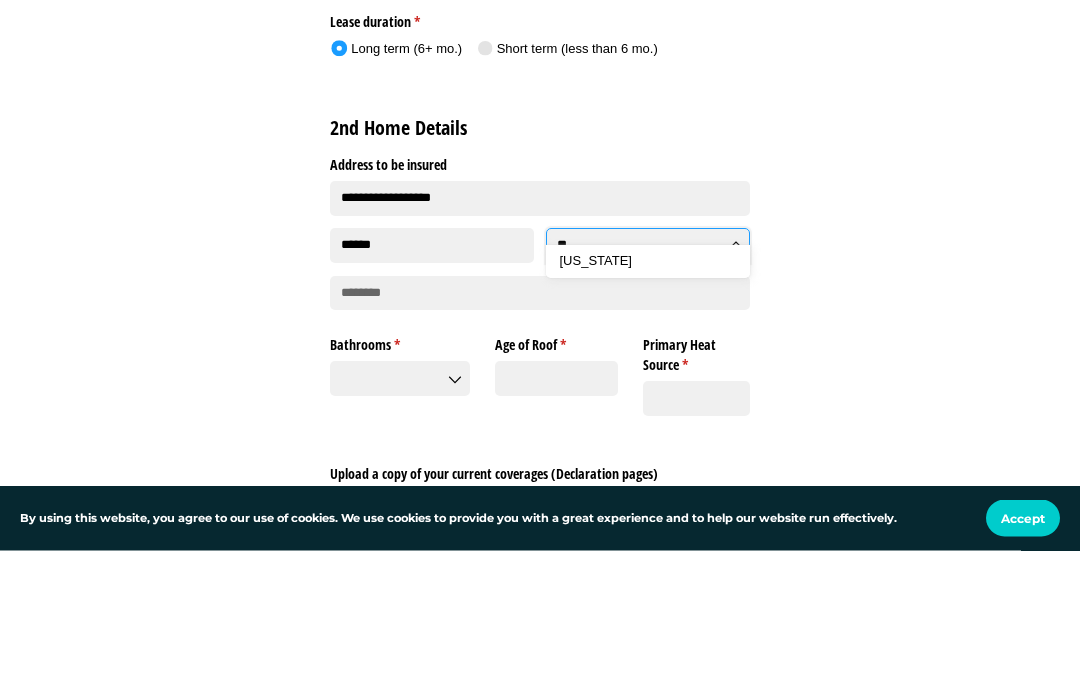 click on "[US_STATE]" at bounding box center (648, 392) 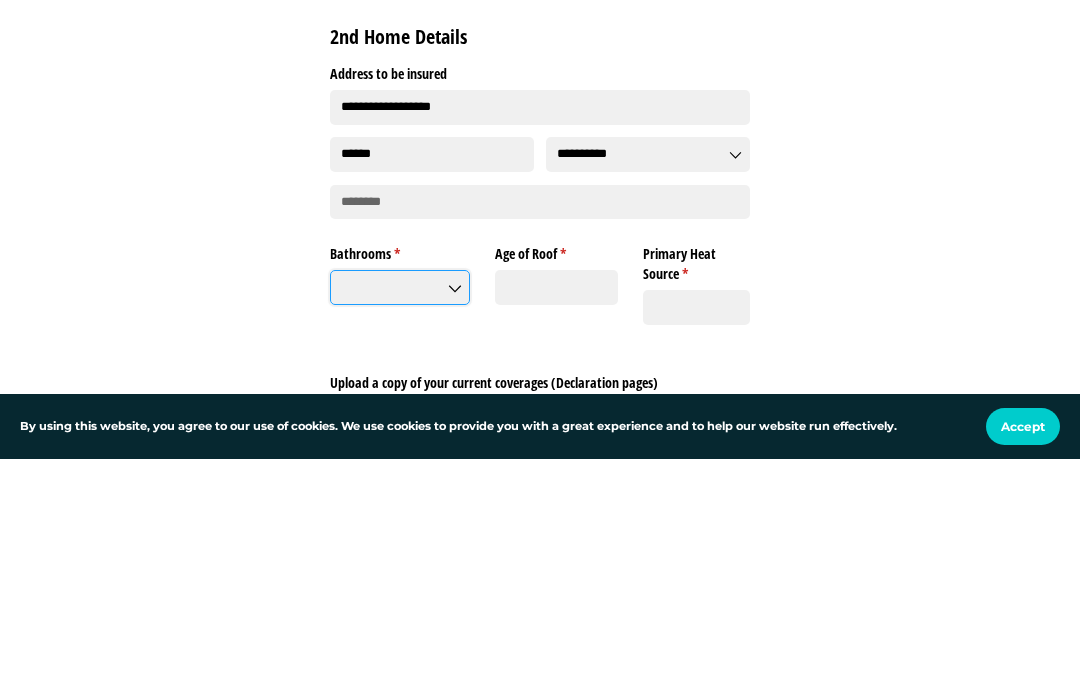click on "Bathrooms *   (required)" 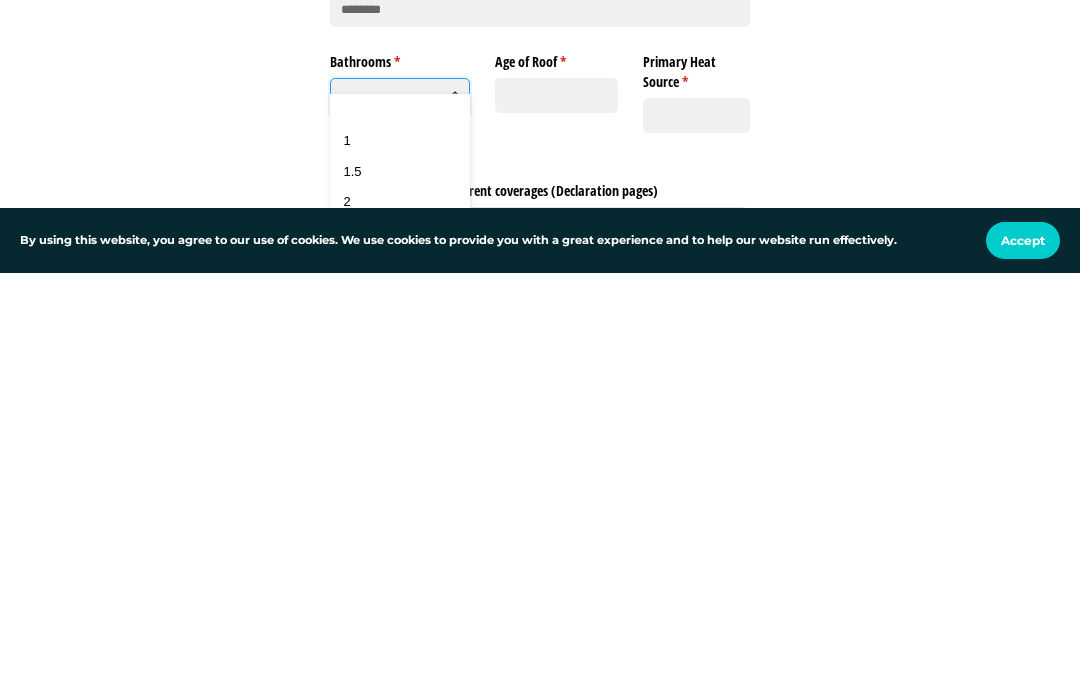 scroll, scrollTop: 2297, scrollLeft: 0, axis: vertical 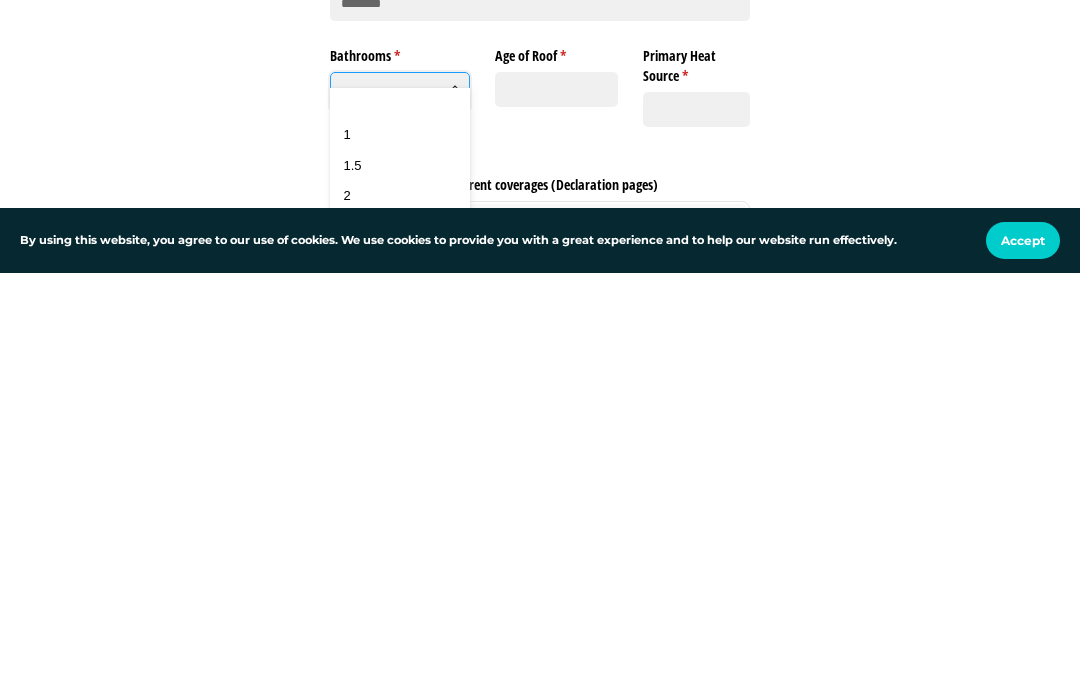click on "3" at bounding box center [400, 666] 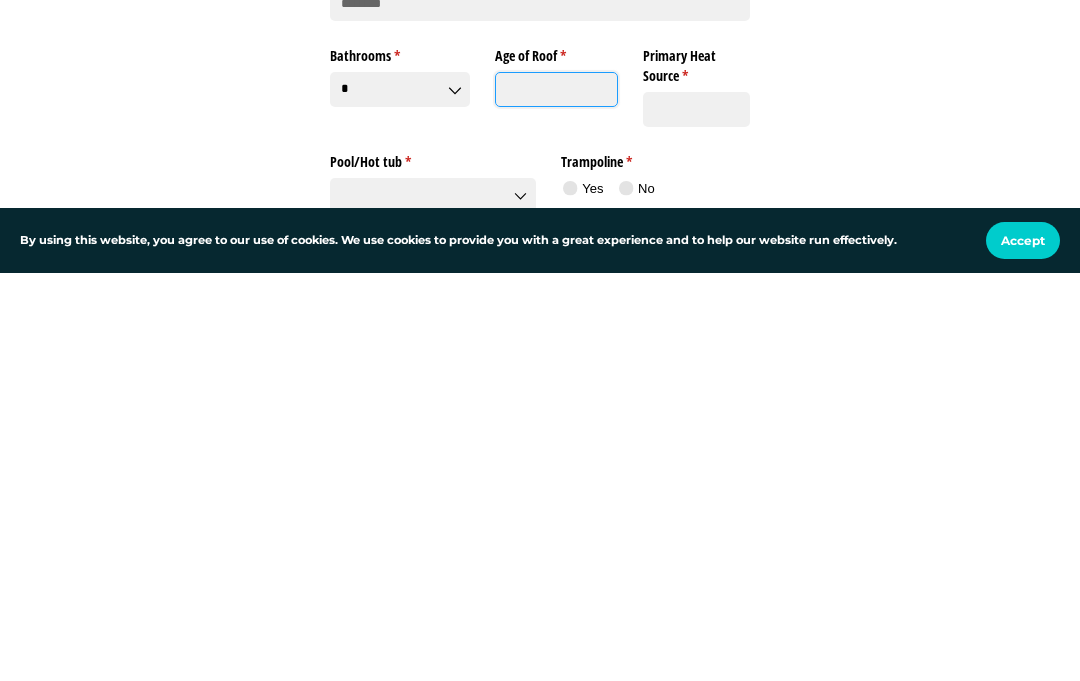 click on "Age of Roof *   (required)" 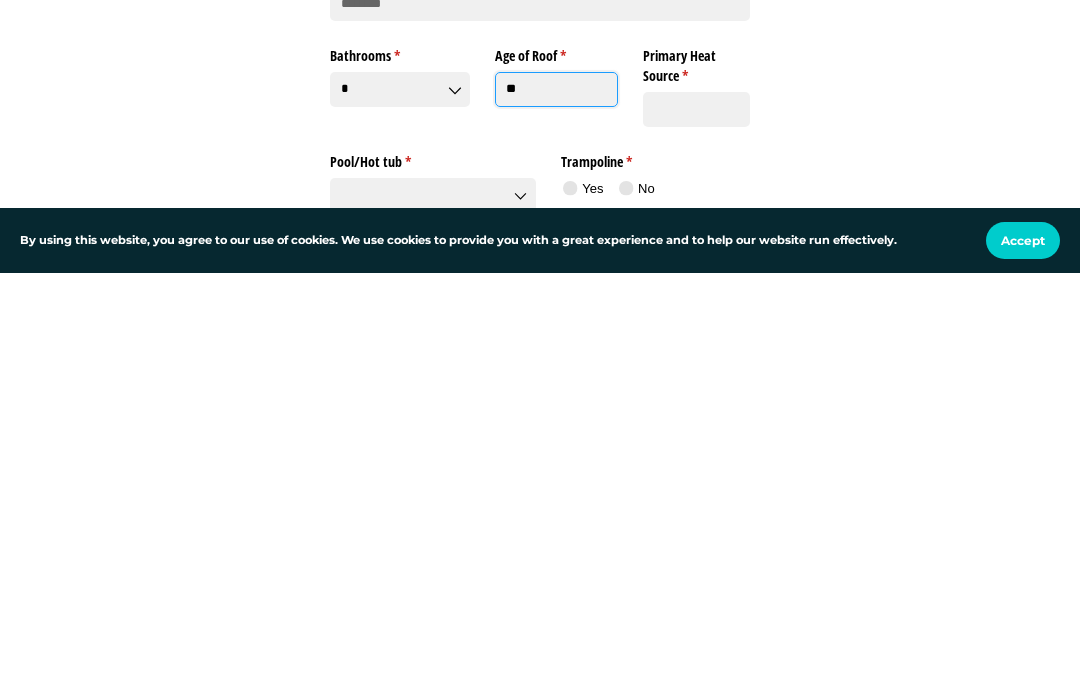 type on "**" 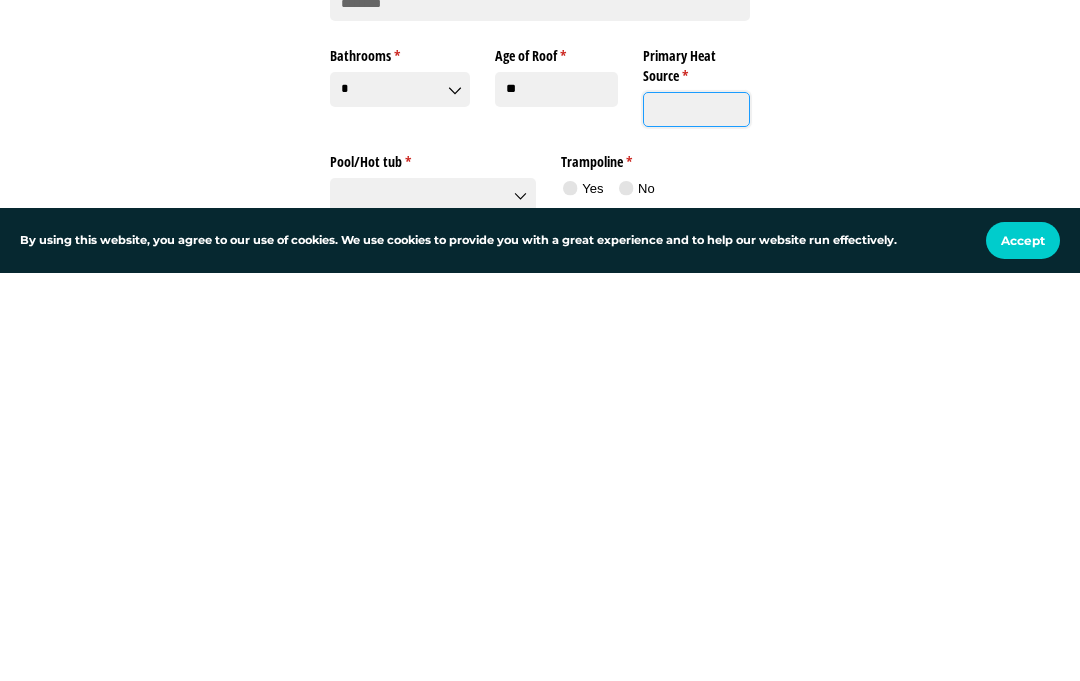 click on "Primary Heat Source *   (required)" 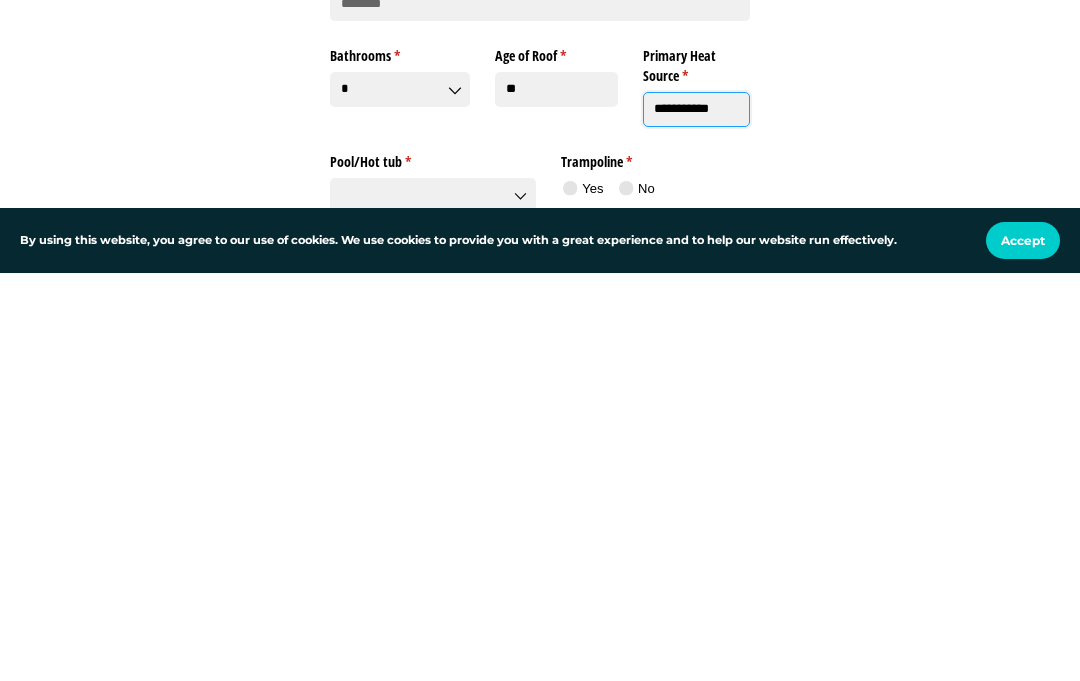 type on "**********" 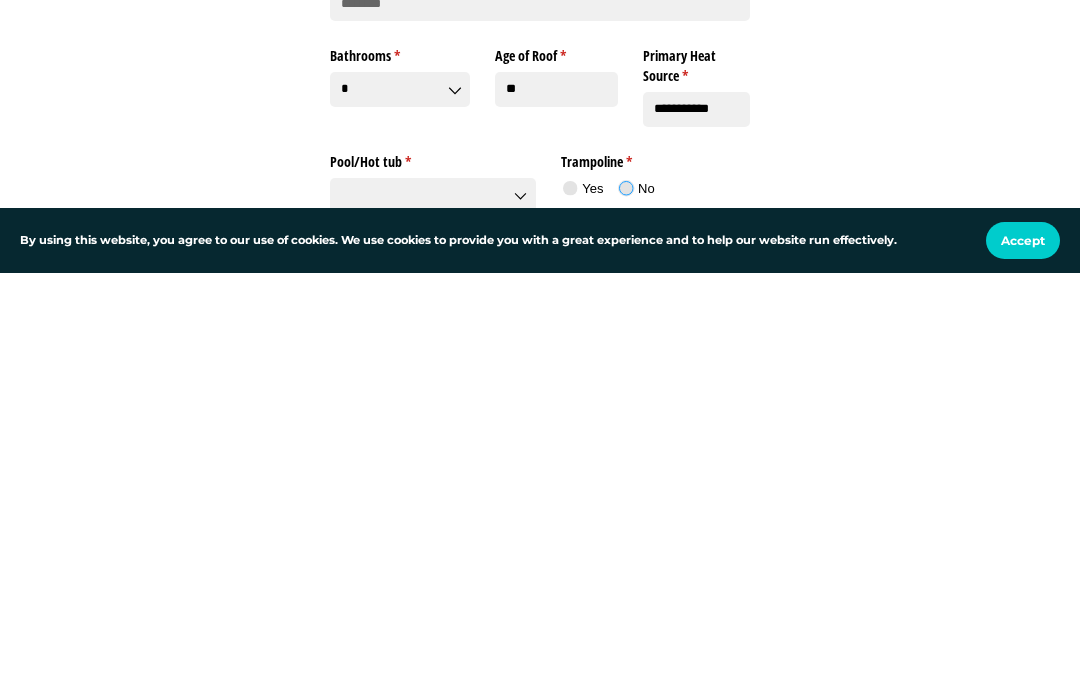 click 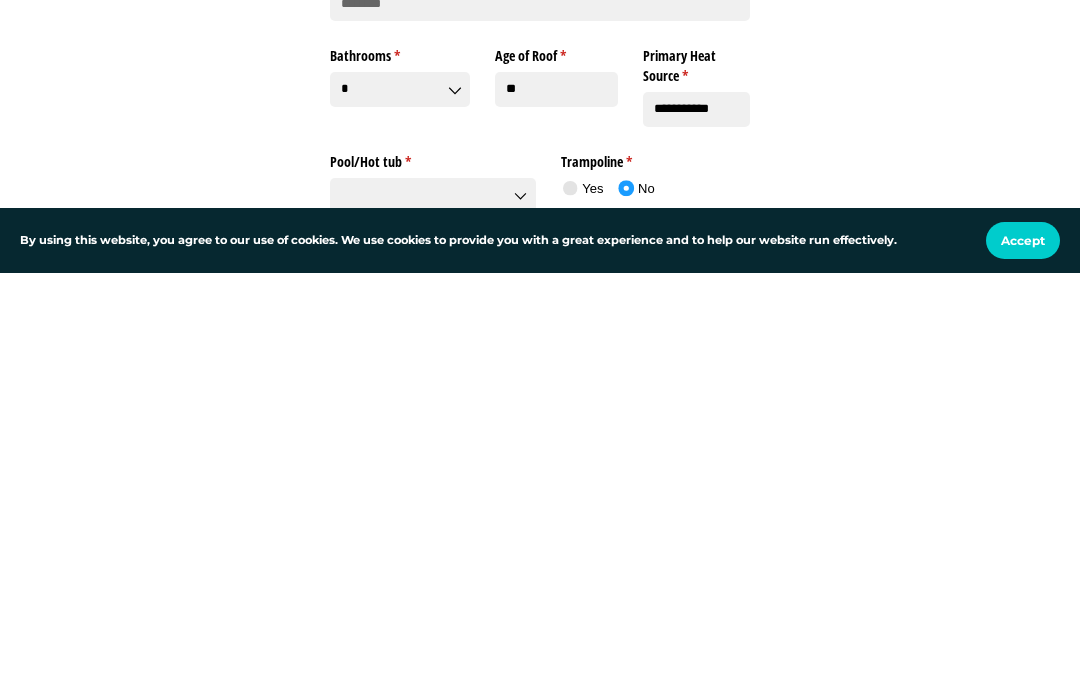 scroll, scrollTop: 2705, scrollLeft: 0, axis: vertical 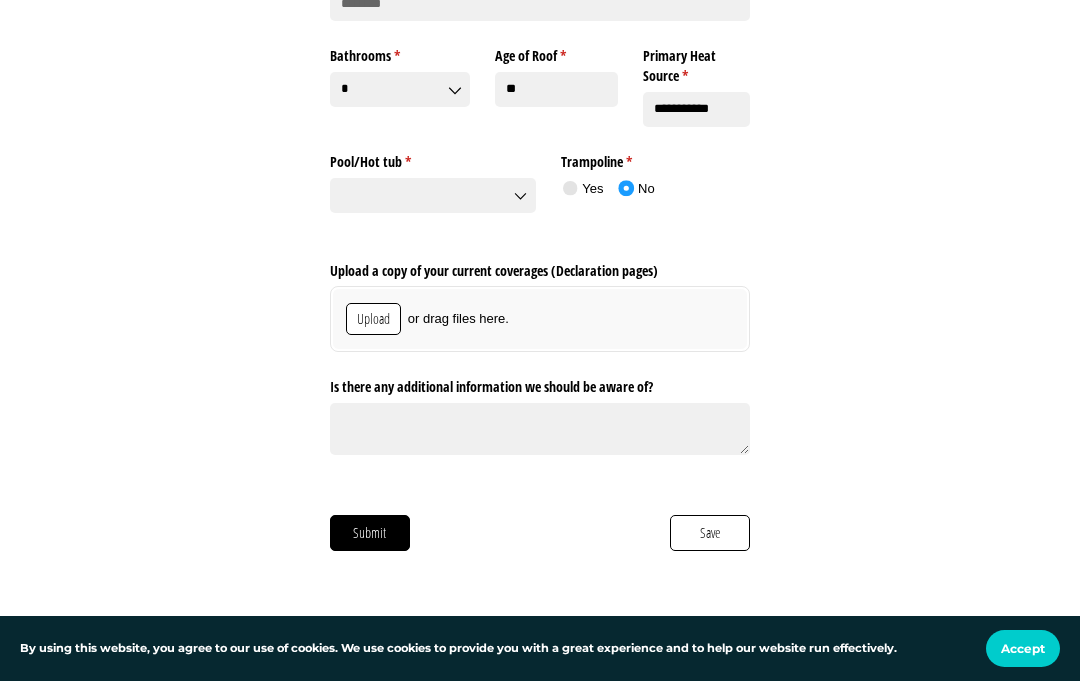 click 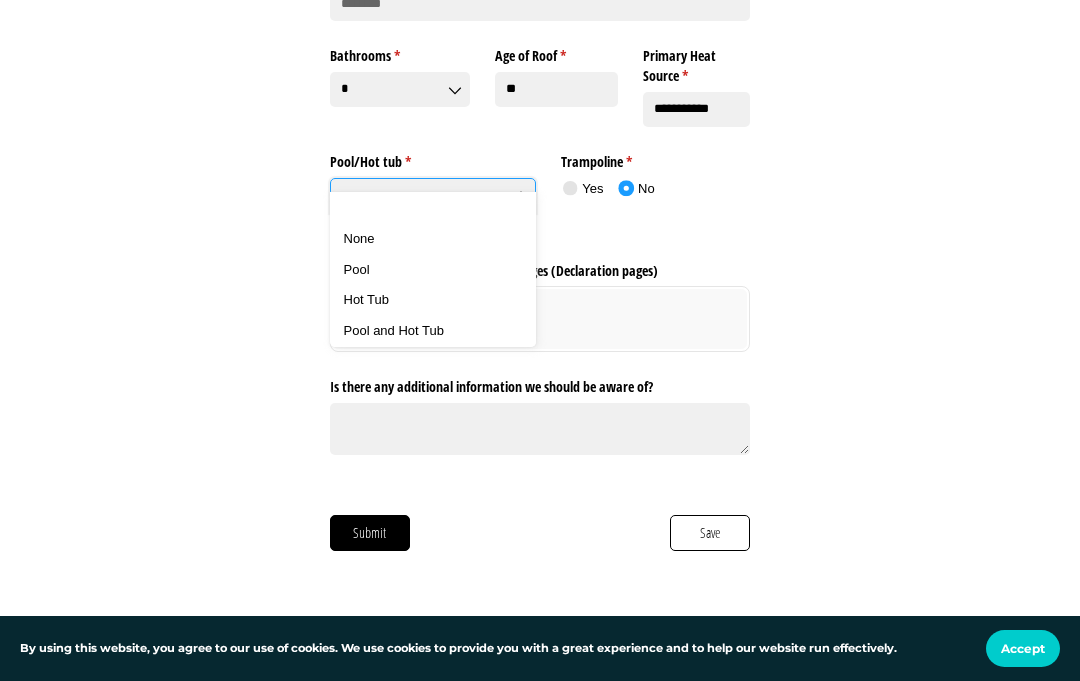 click on "None" at bounding box center (359, 238) 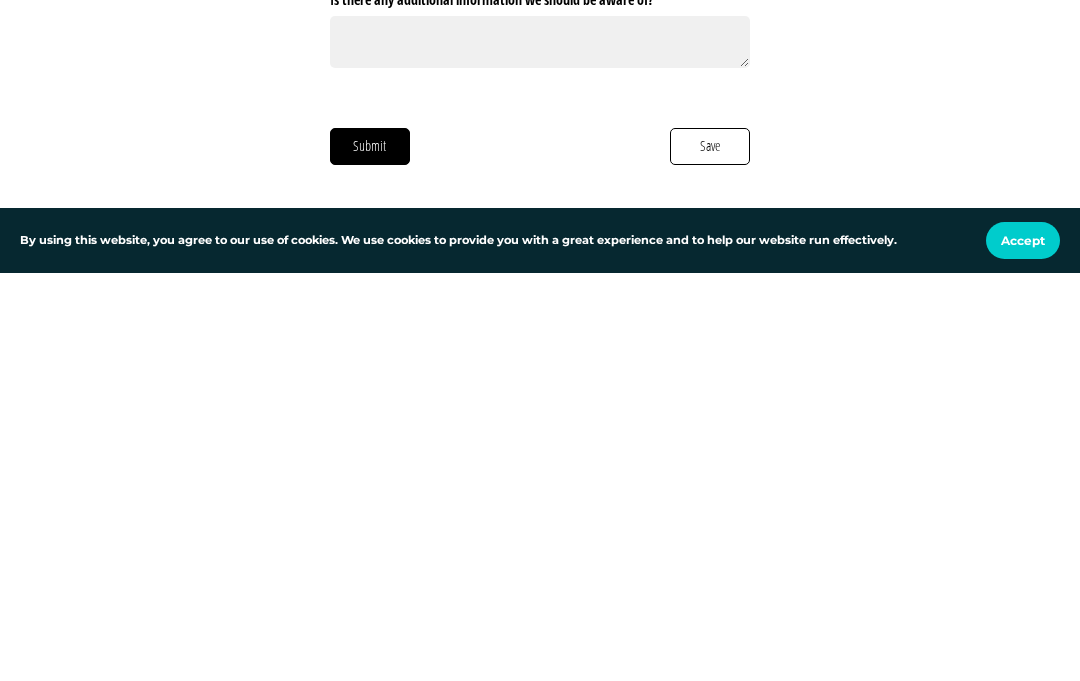scroll, scrollTop: 2989, scrollLeft: 0, axis: vertical 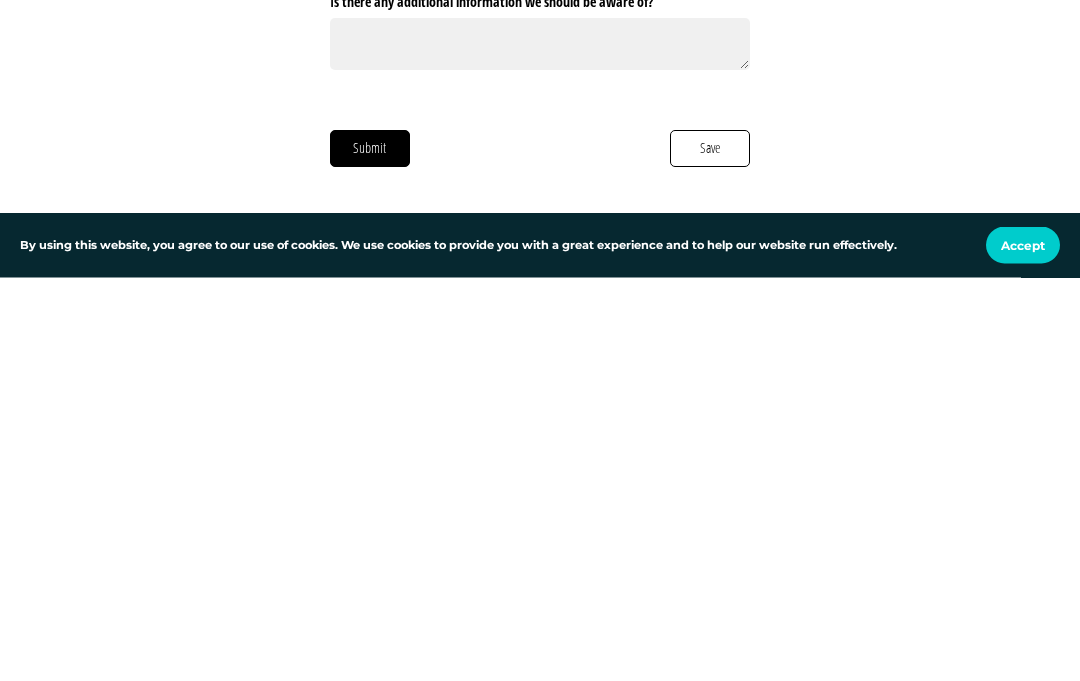click on "Submit" 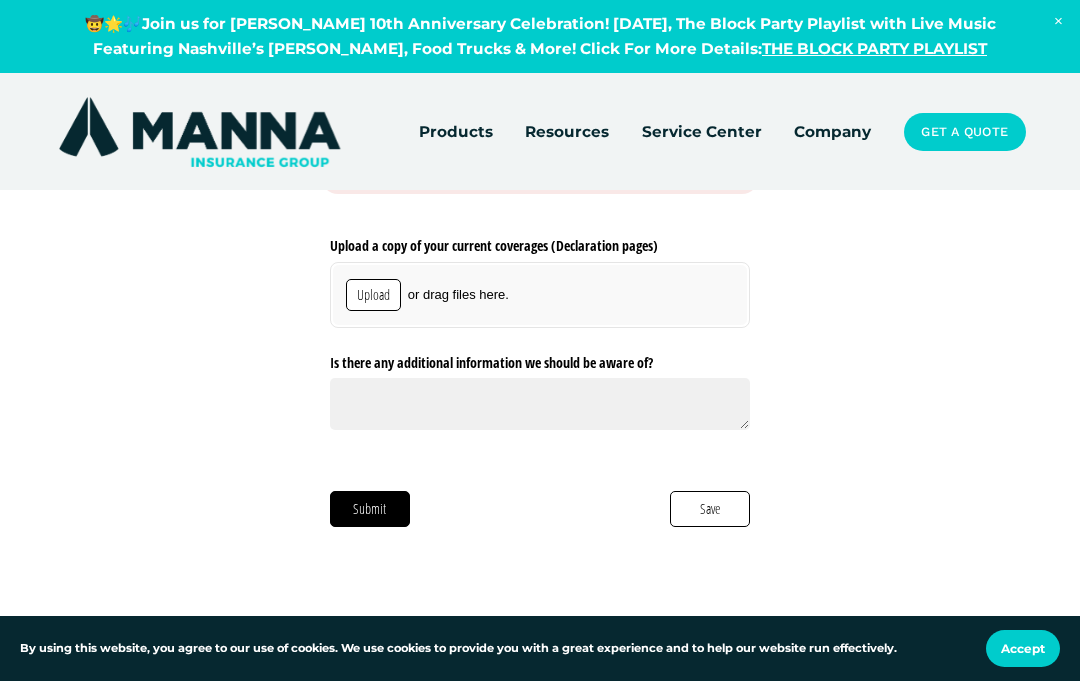 scroll, scrollTop: 2753, scrollLeft: 0, axis: vertical 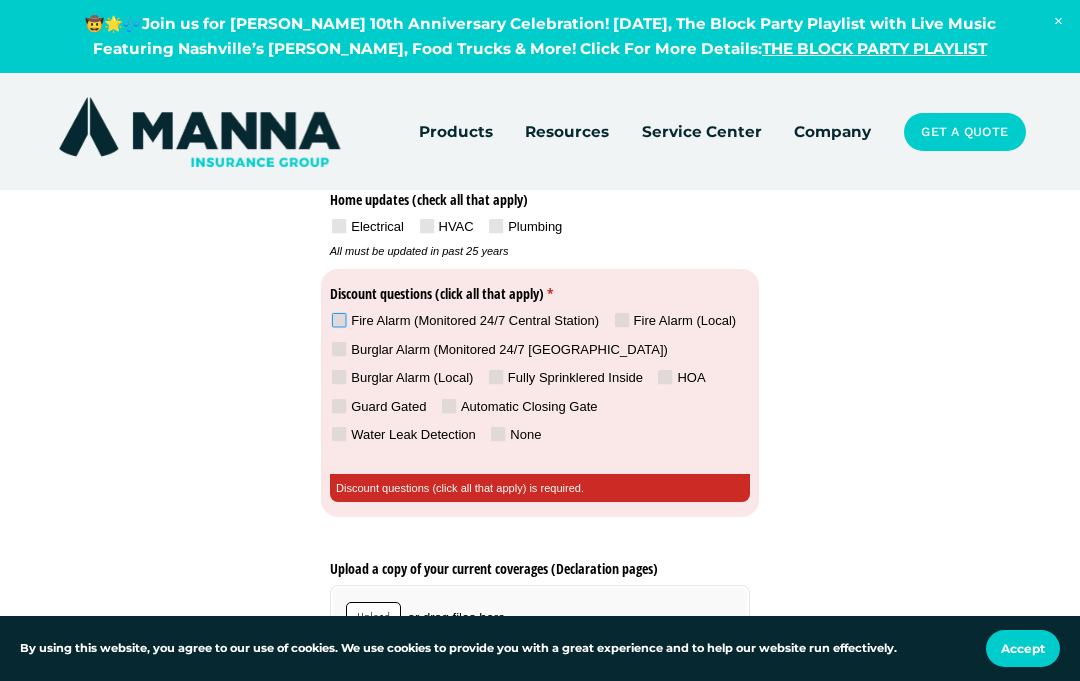 click 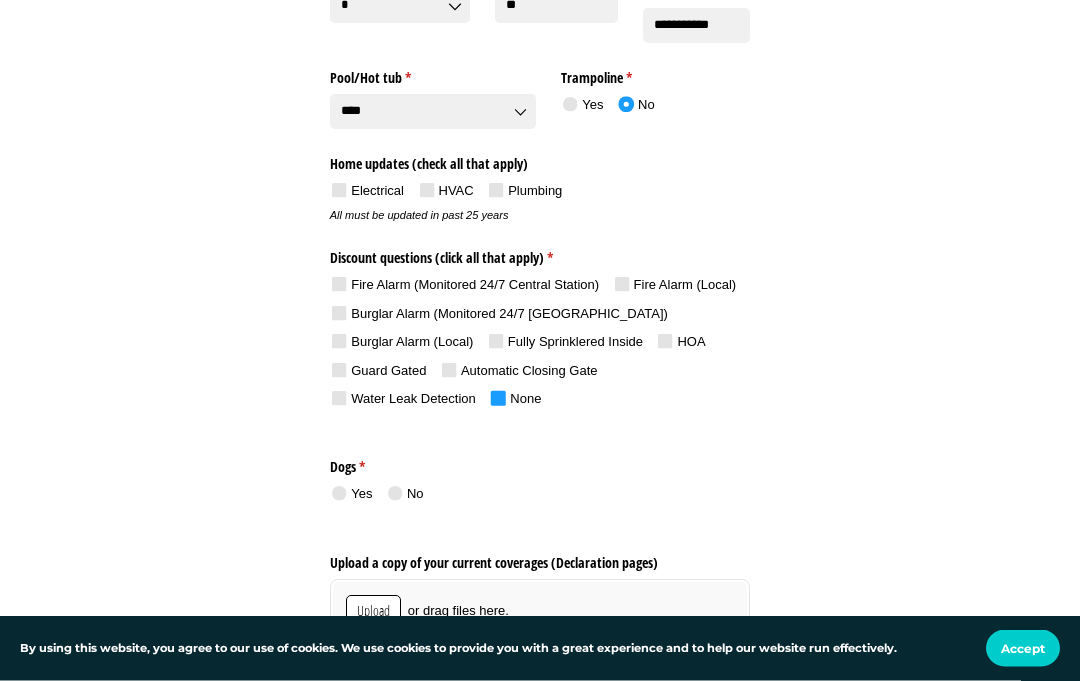 scroll, scrollTop: 2789, scrollLeft: 0, axis: vertical 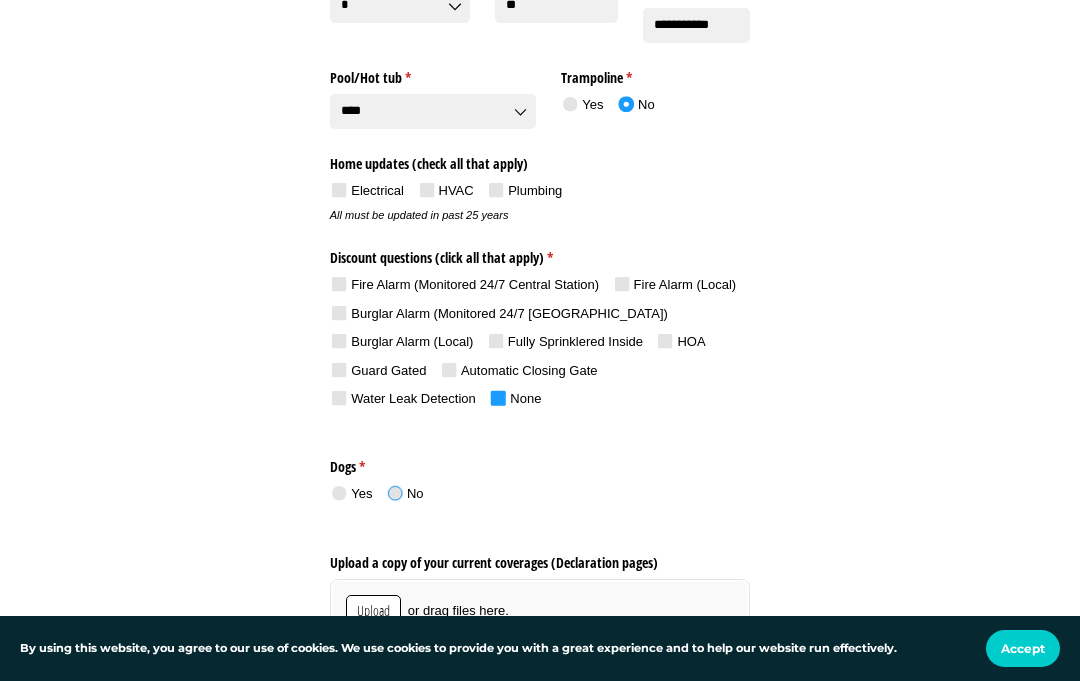 click 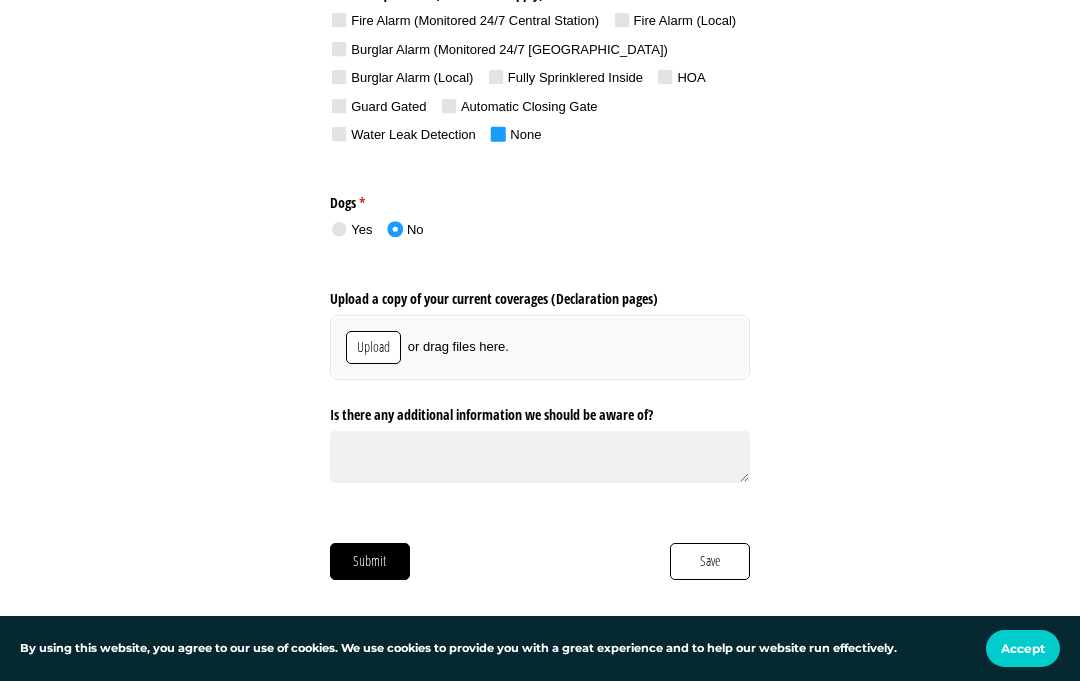 scroll, scrollTop: 3061, scrollLeft: 0, axis: vertical 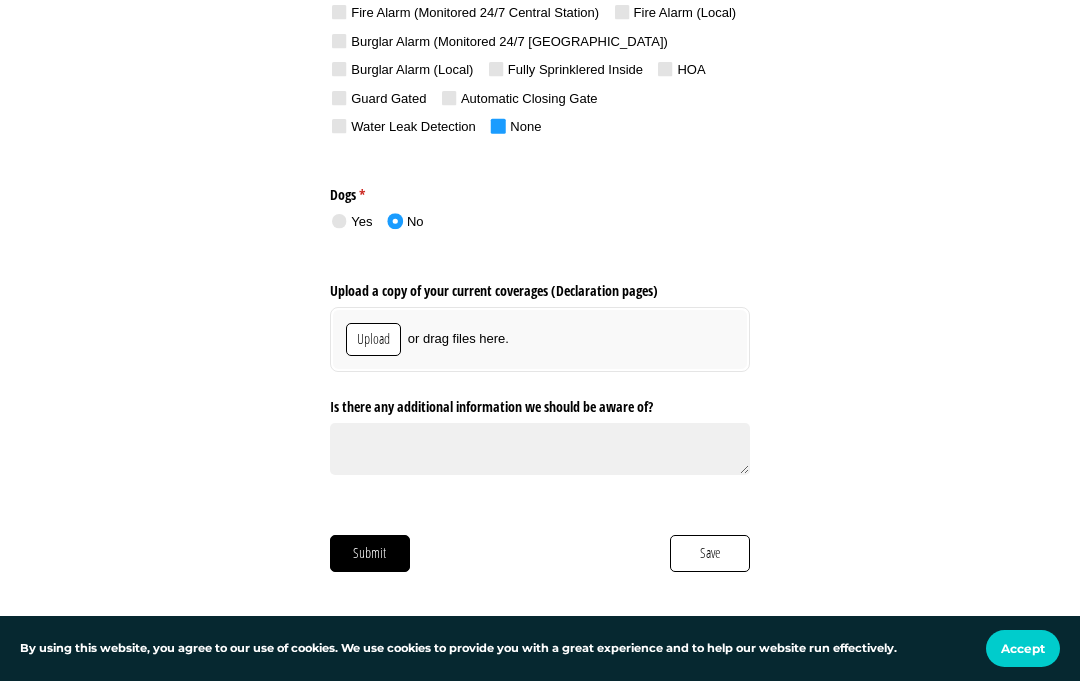 click on "Submit" 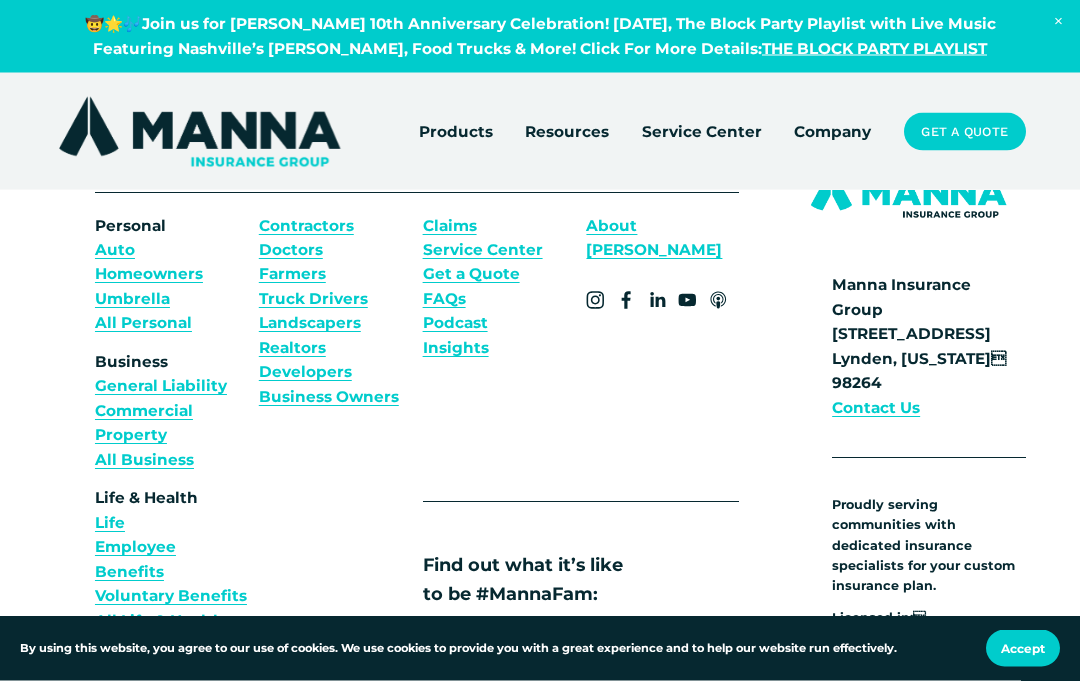 scroll, scrollTop: 445, scrollLeft: 0, axis: vertical 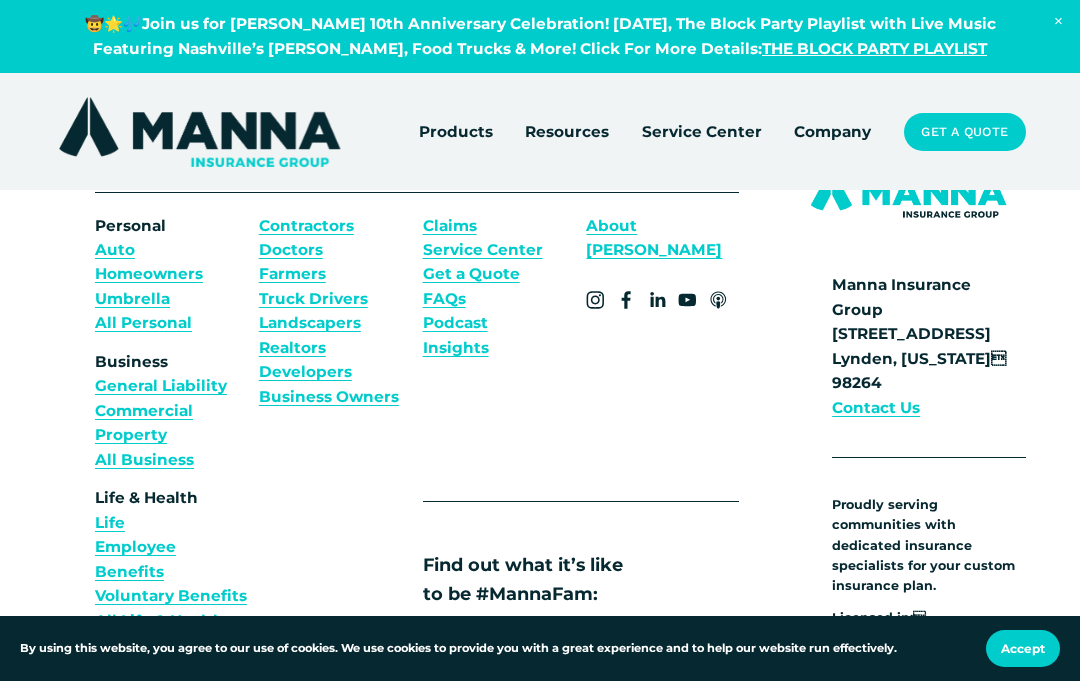 click on "Contact Us" at bounding box center (876, 407) 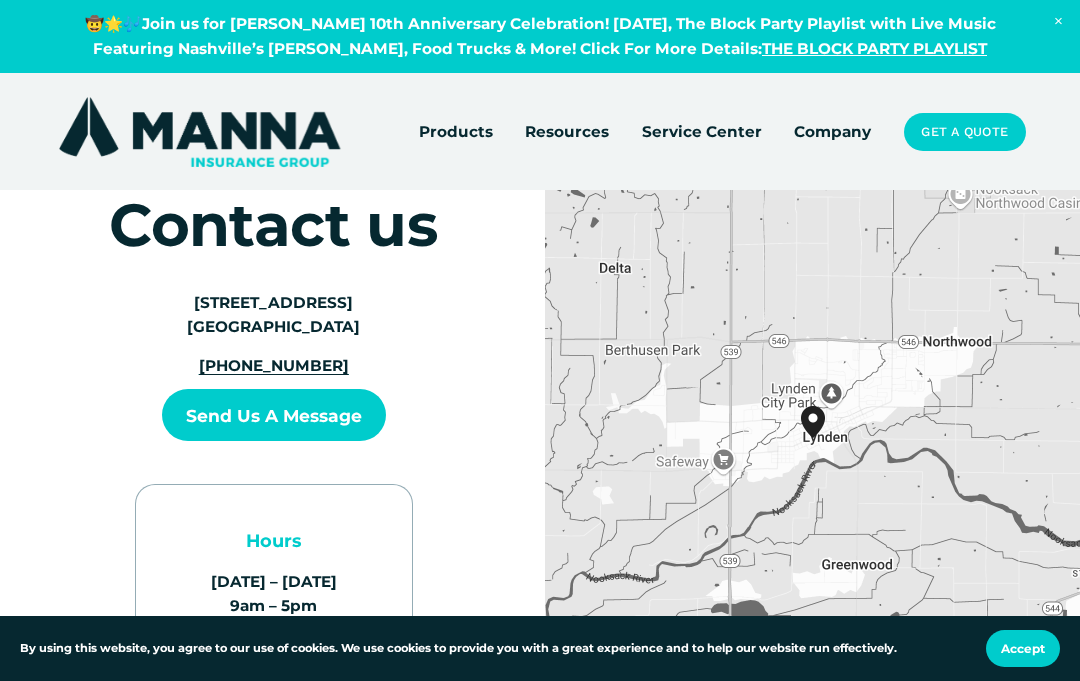 scroll, scrollTop: 88, scrollLeft: 0, axis: vertical 